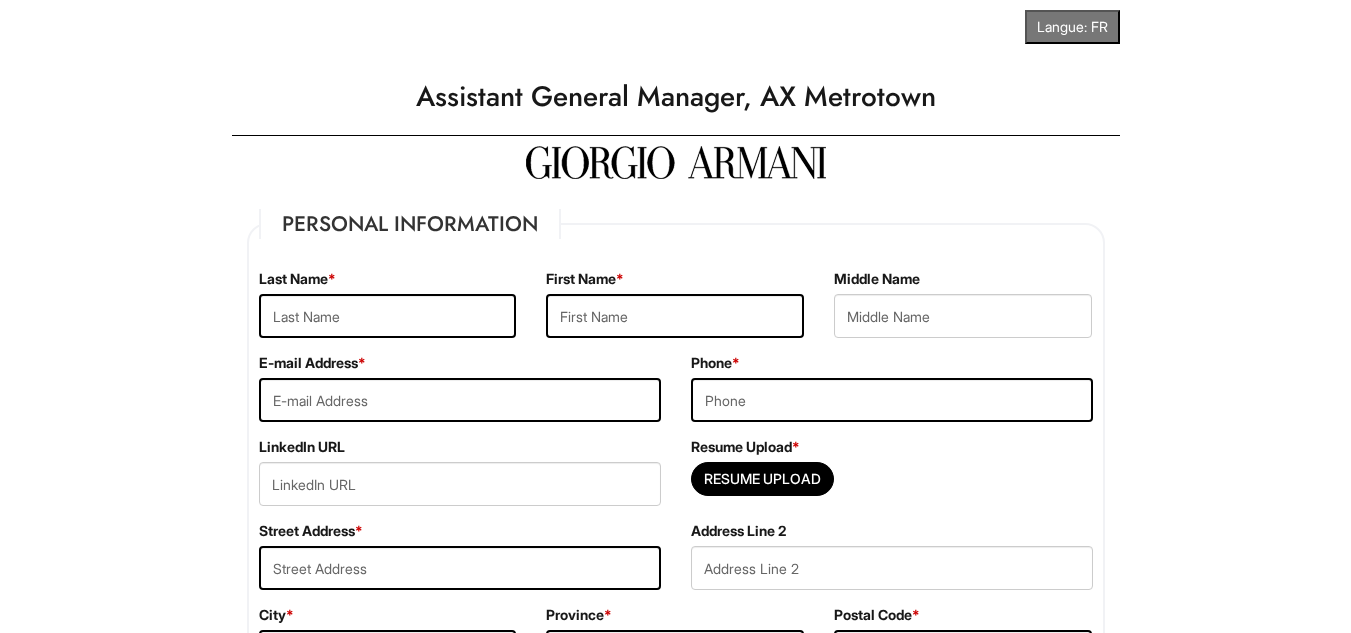 scroll, scrollTop: 0, scrollLeft: 0, axis: both 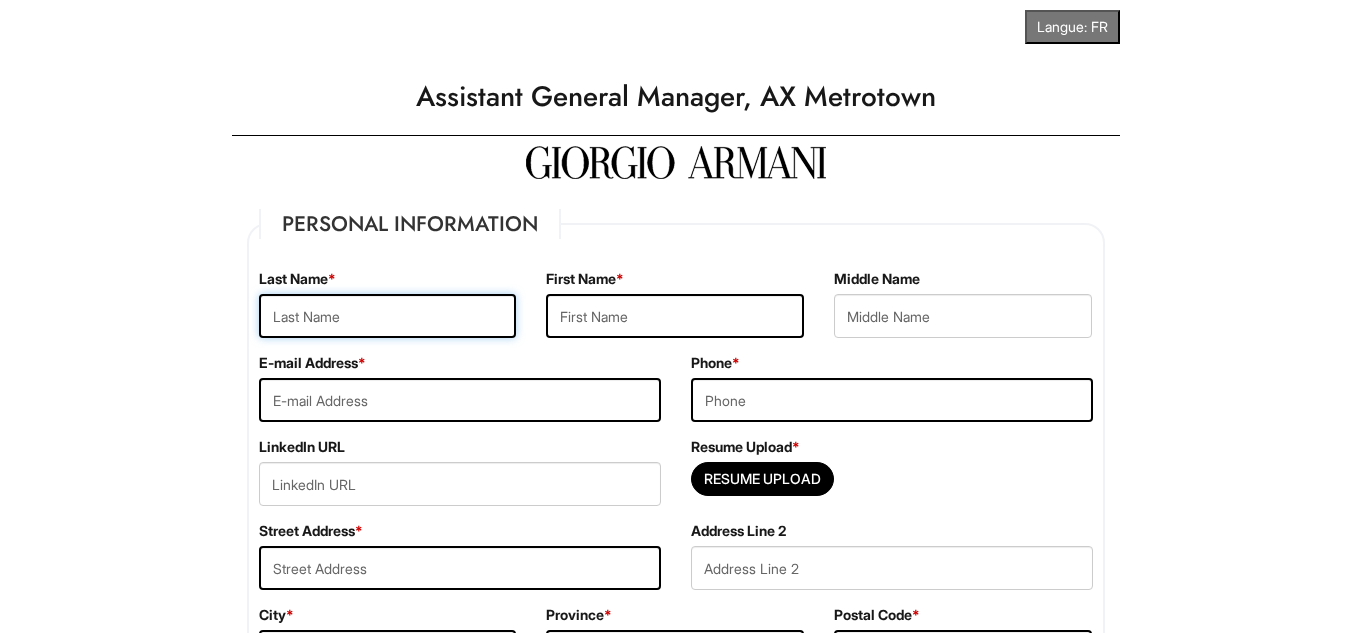 click at bounding box center [388, 316] 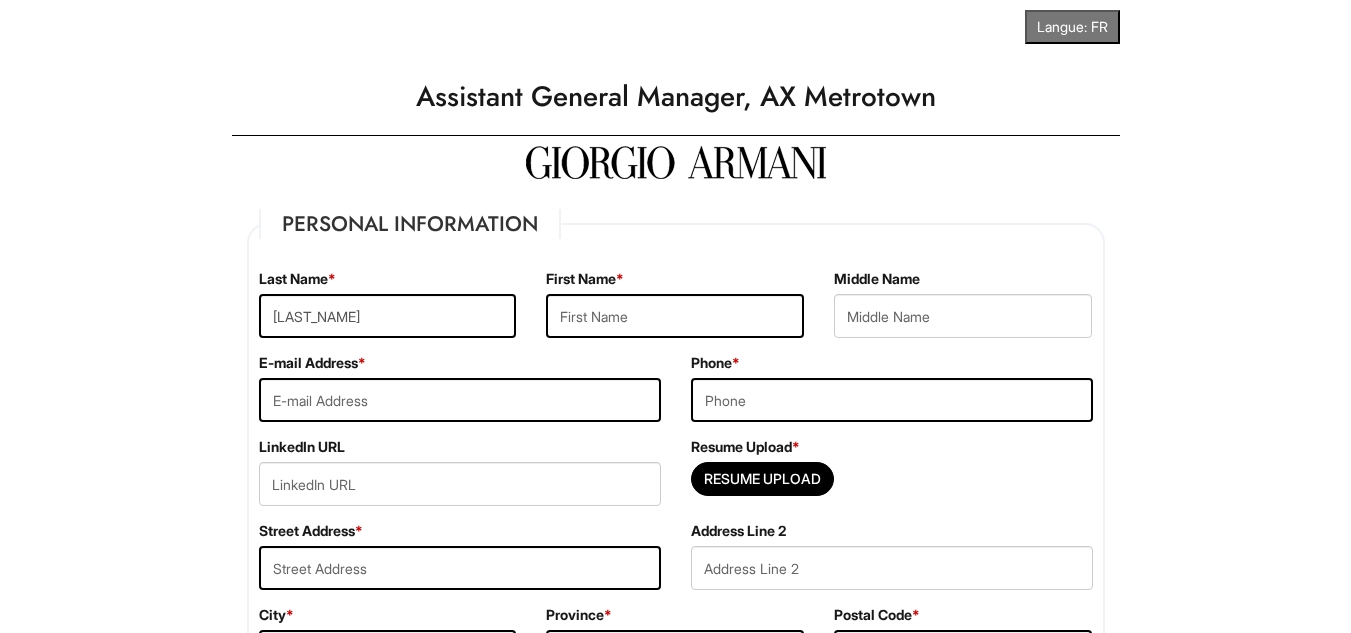 type on "[FIRST]" 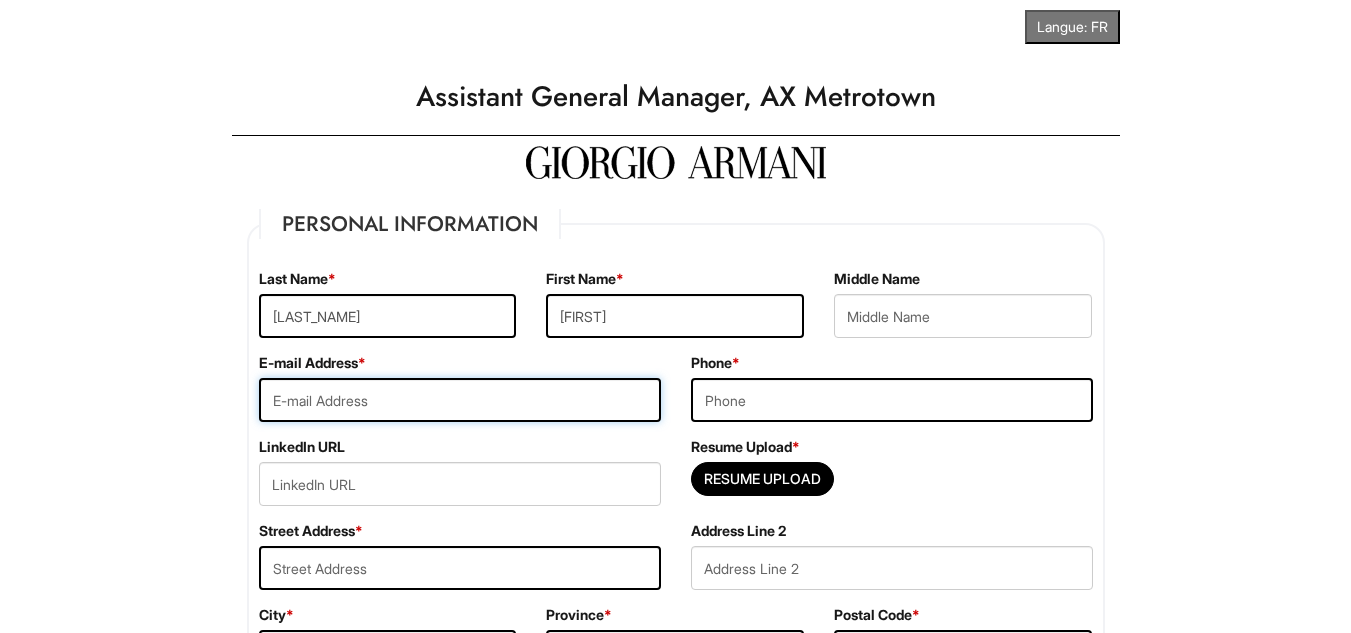 type on "[EMAIL]" 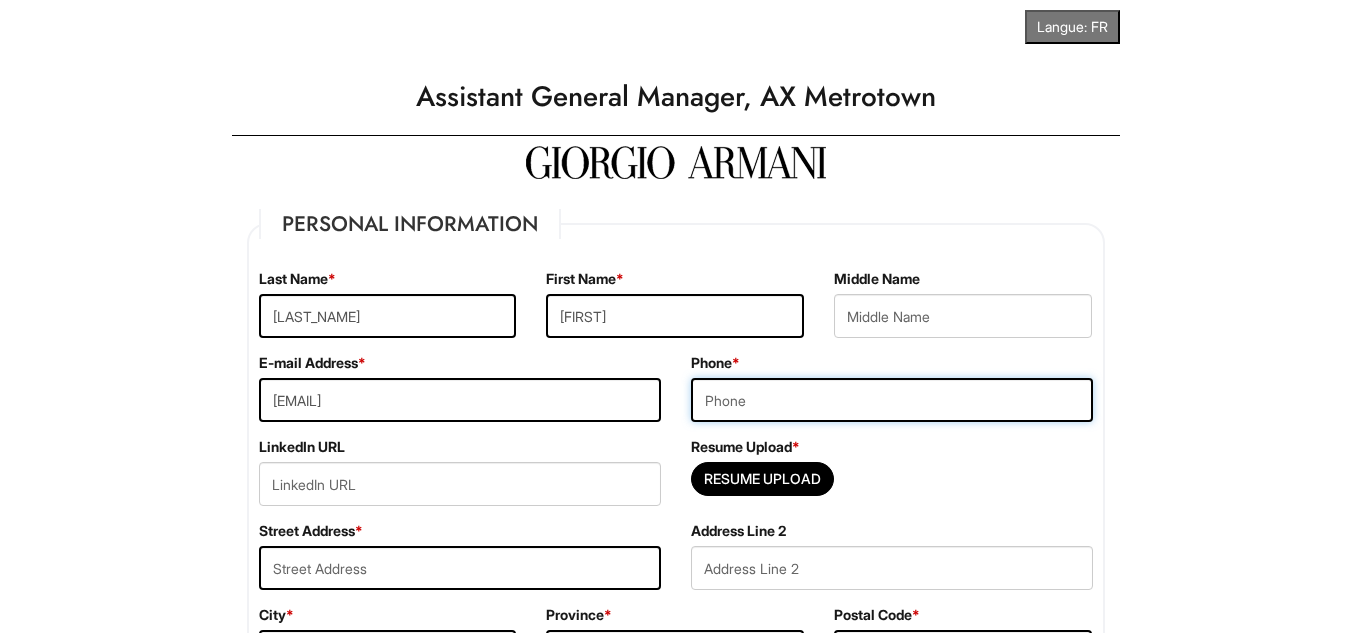 type on "[PHONE]" 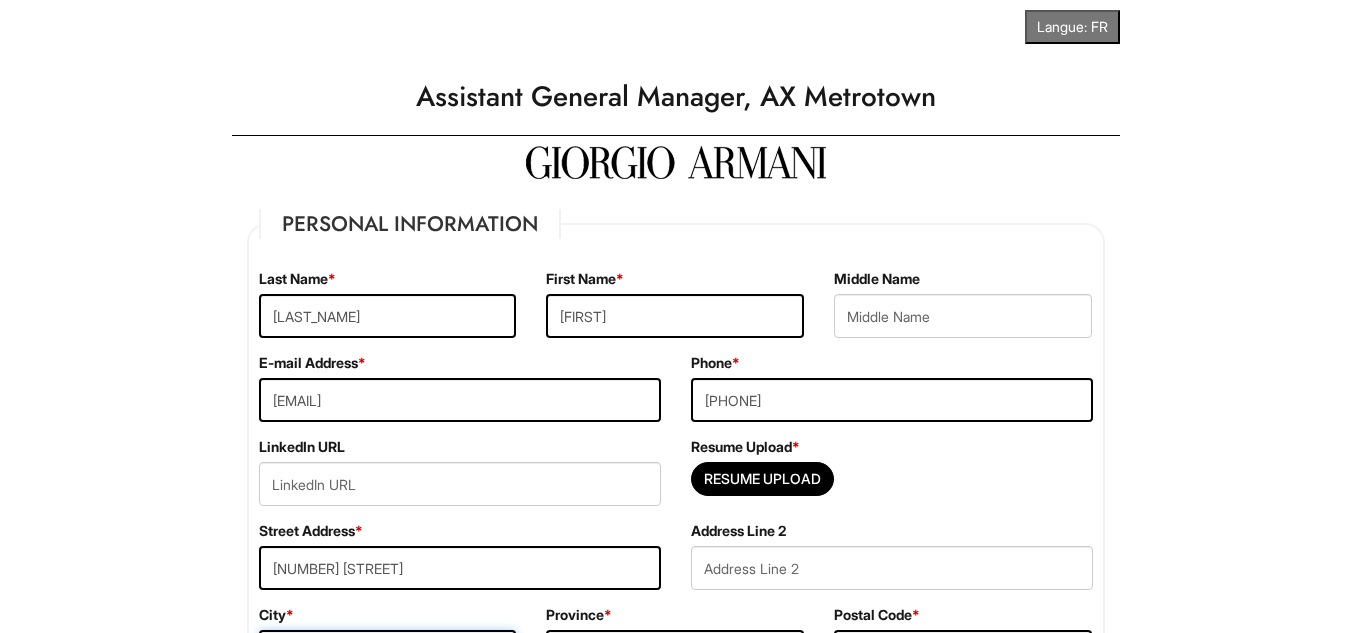 type on "[CITY]" 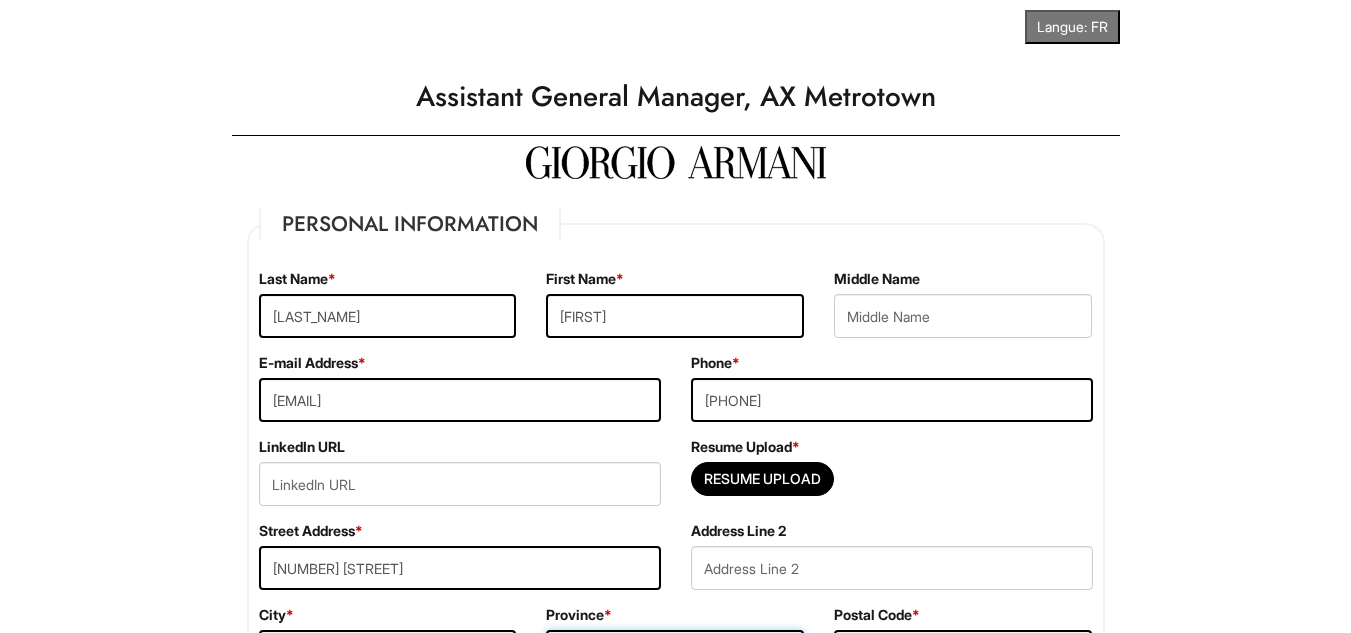 select on "BC" 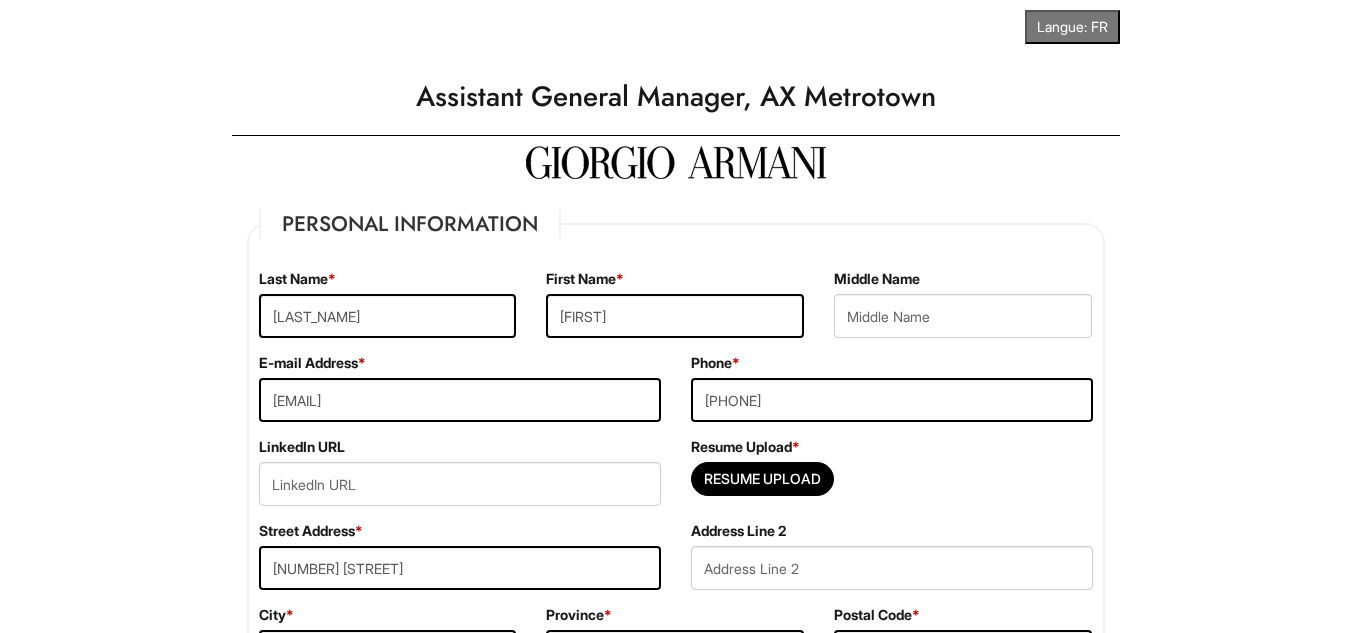 type on "[POSTAL_CODE]" 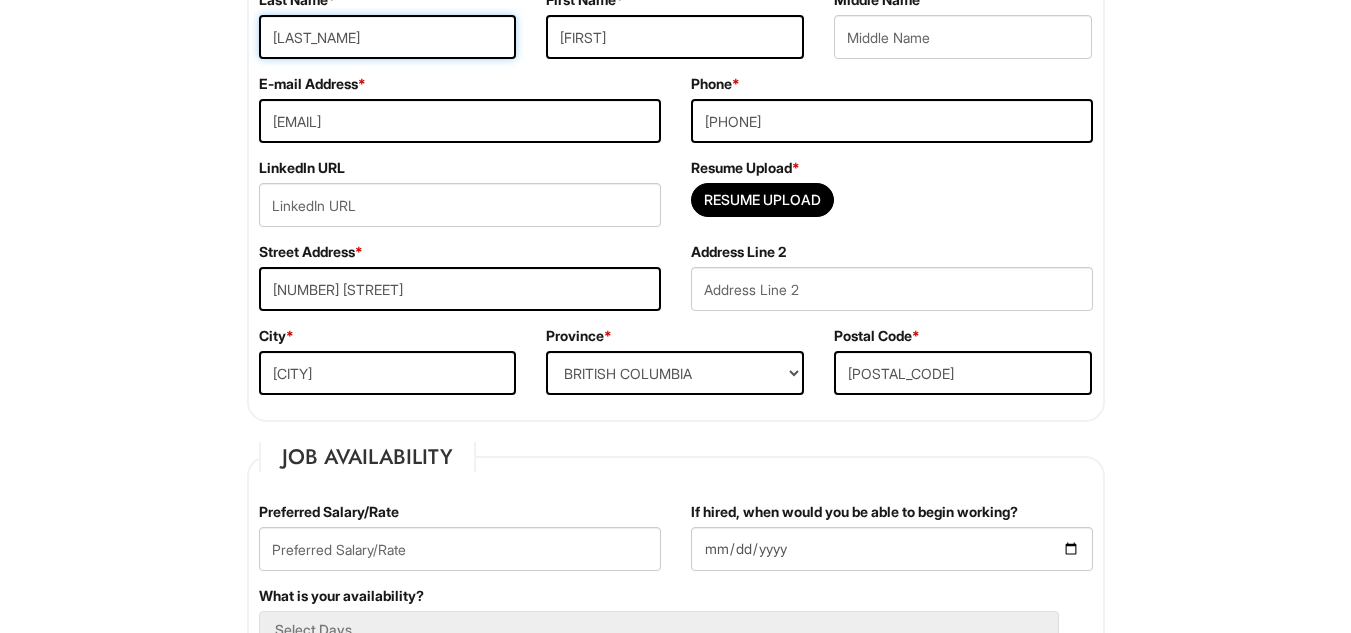 scroll, scrollTop: 299, scrollLeft: 0, axis: vertical 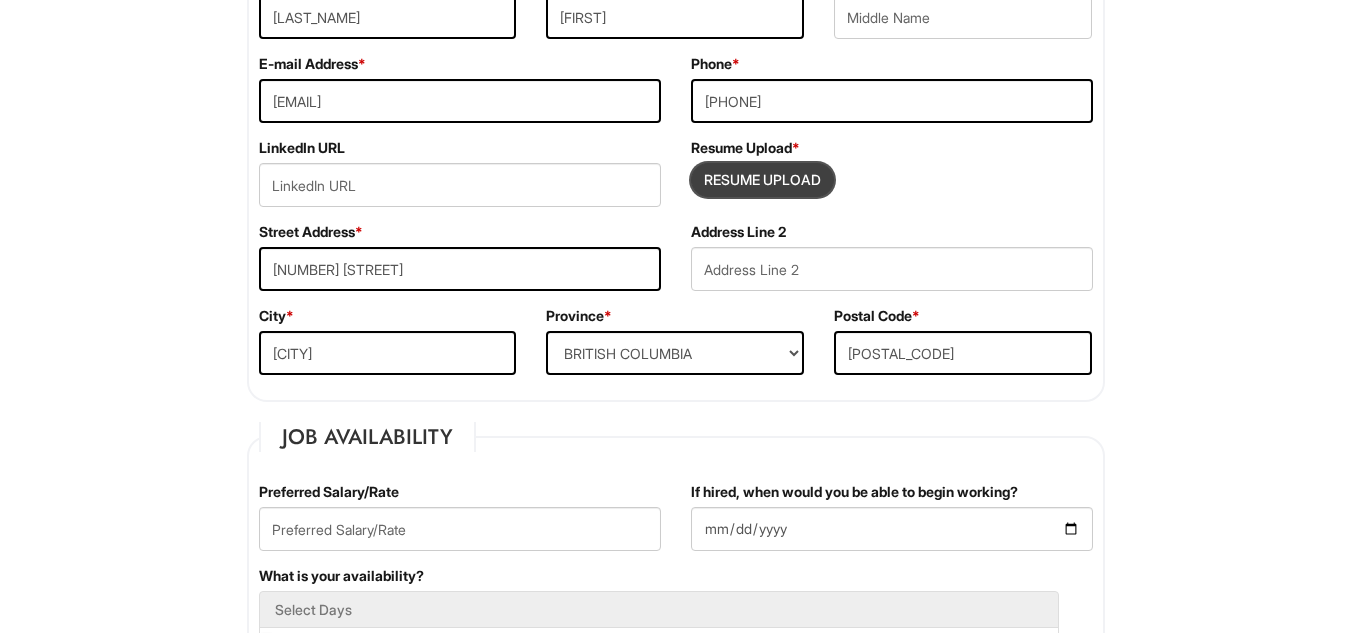 click at bounding box center [762, 180] 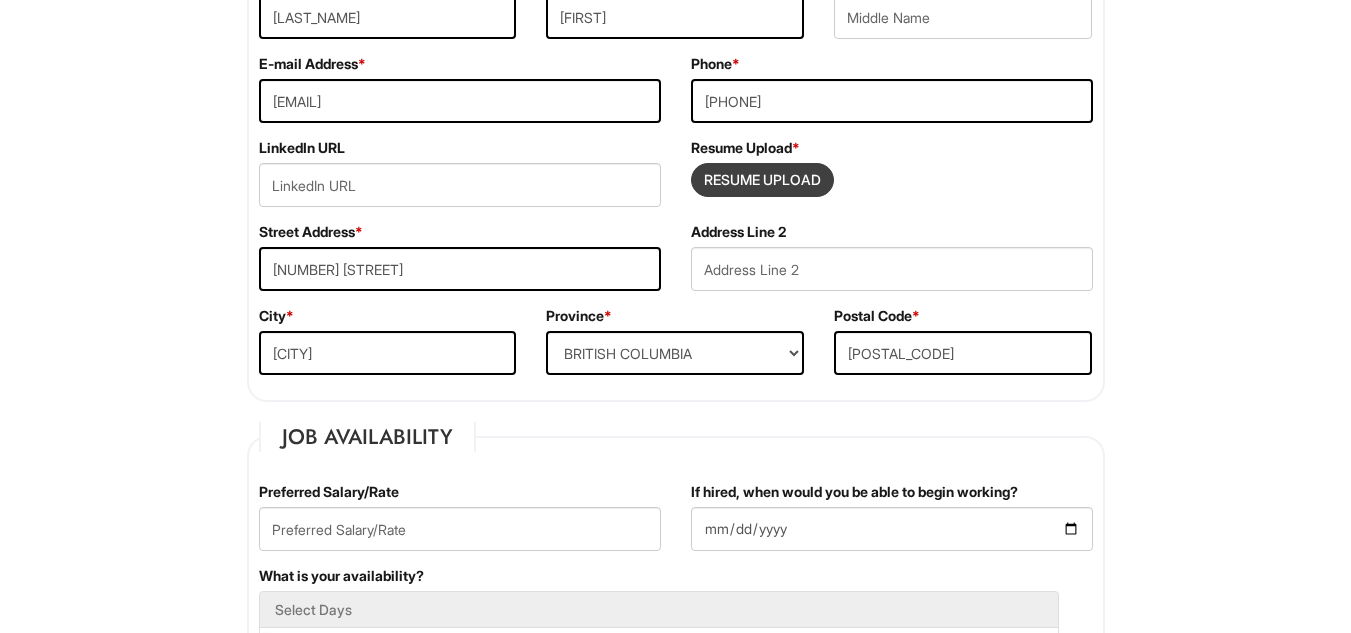 type on "C:\fakepath\[LAST_NAME].docx" 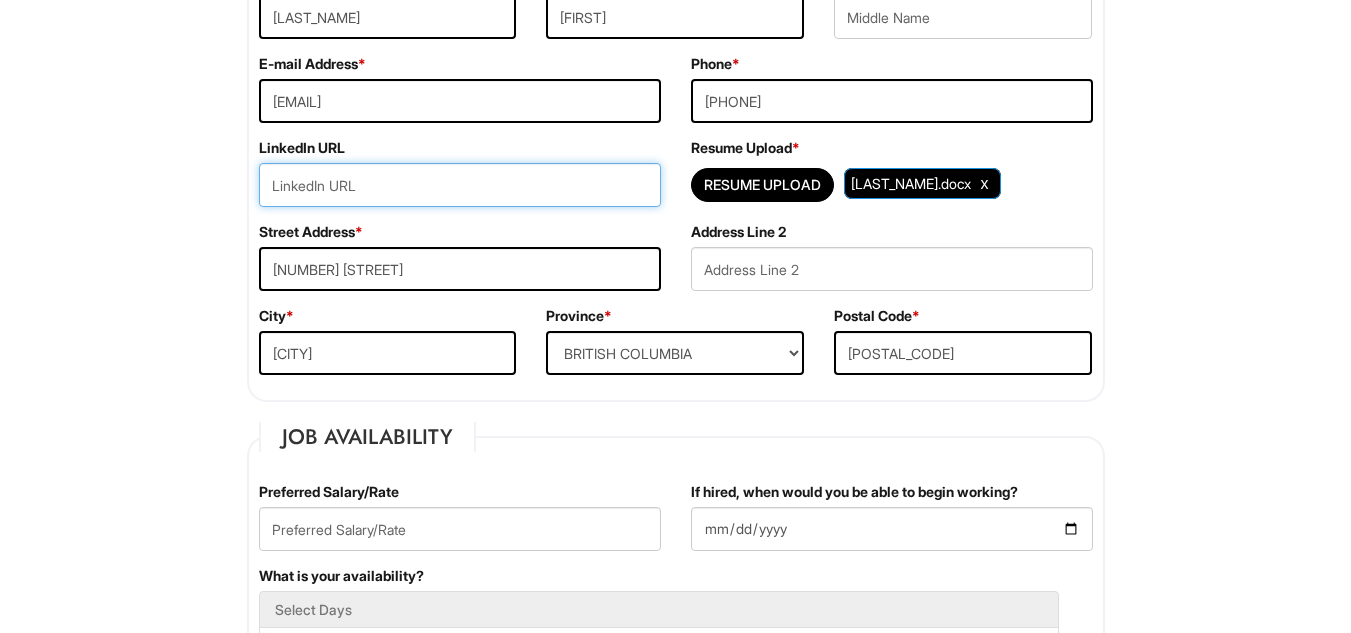 click at bounding box center (460, 185) 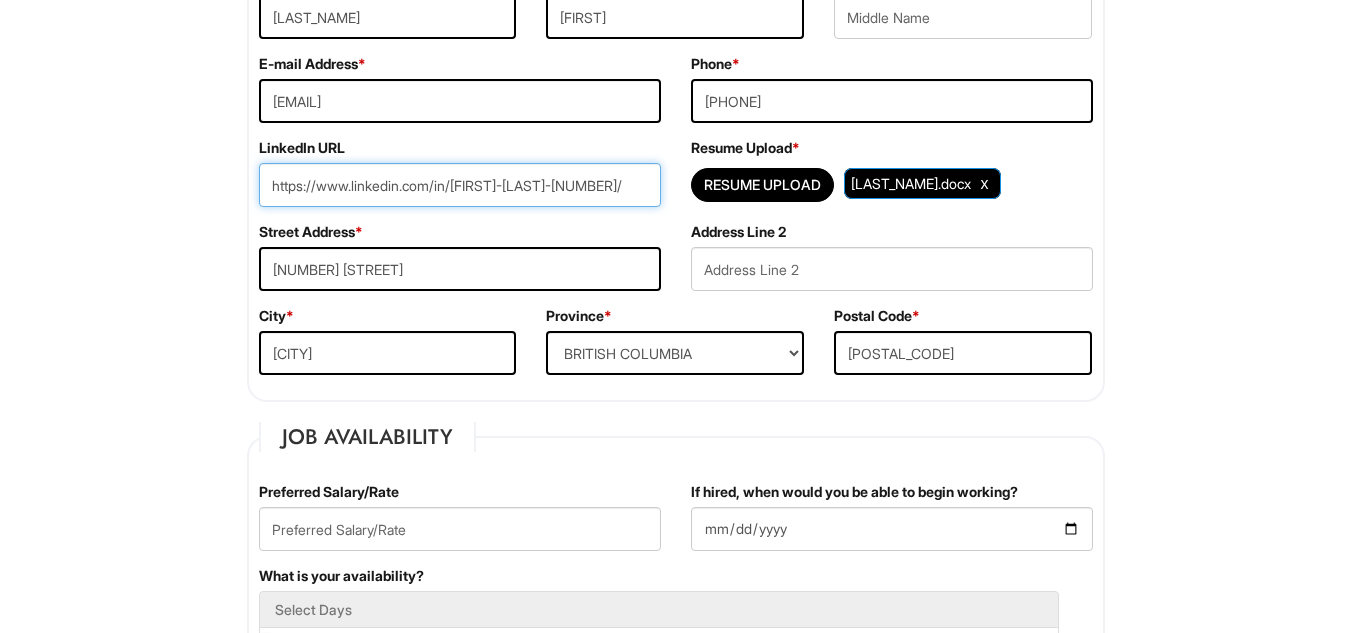 scroll, scrollTop: 0, scrollLeft: 23, axis: horizontal 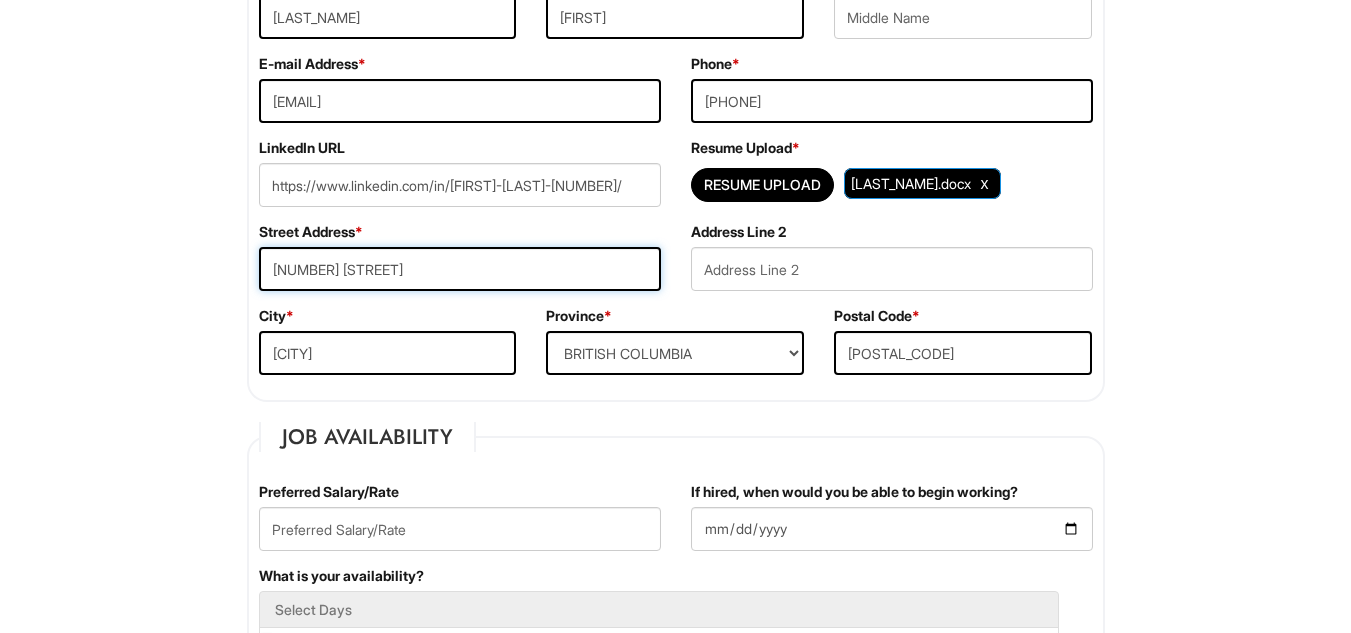 click on "[NUMBER] [STREET]" at bounding box center (460, 269) 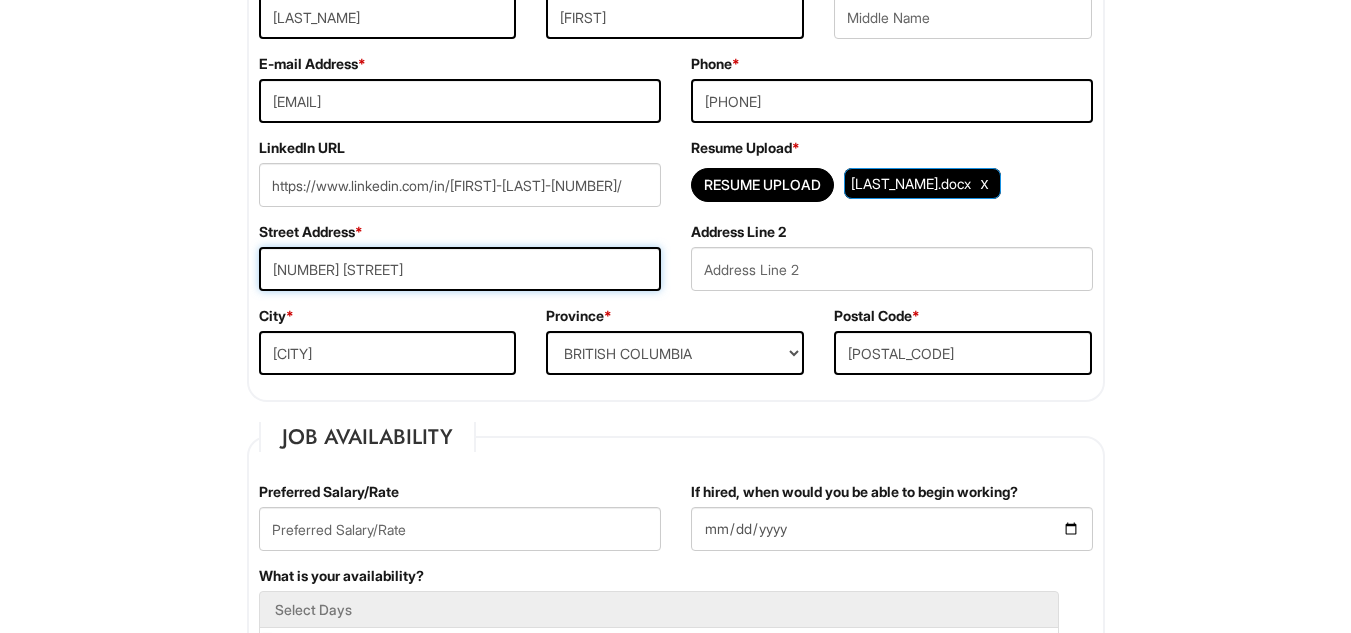 type on "[NUMBER] [STREET]" 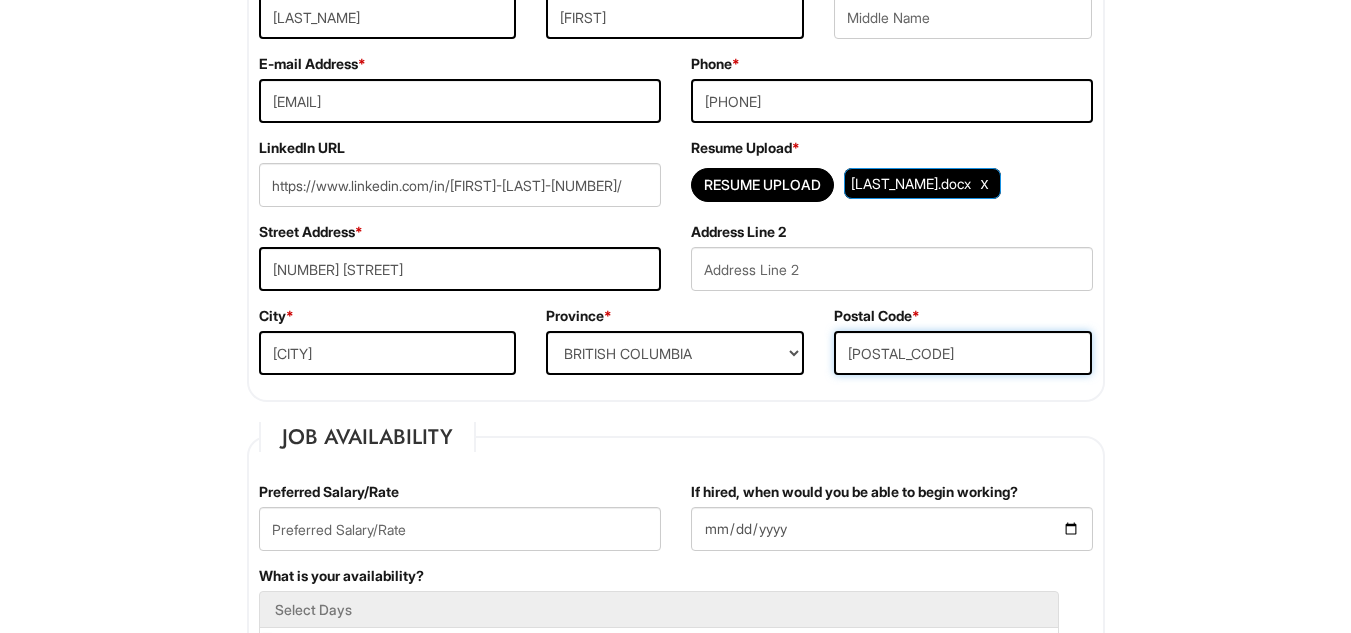 click on "[POSTAL_CODE]" at bounding box center (963, 353) 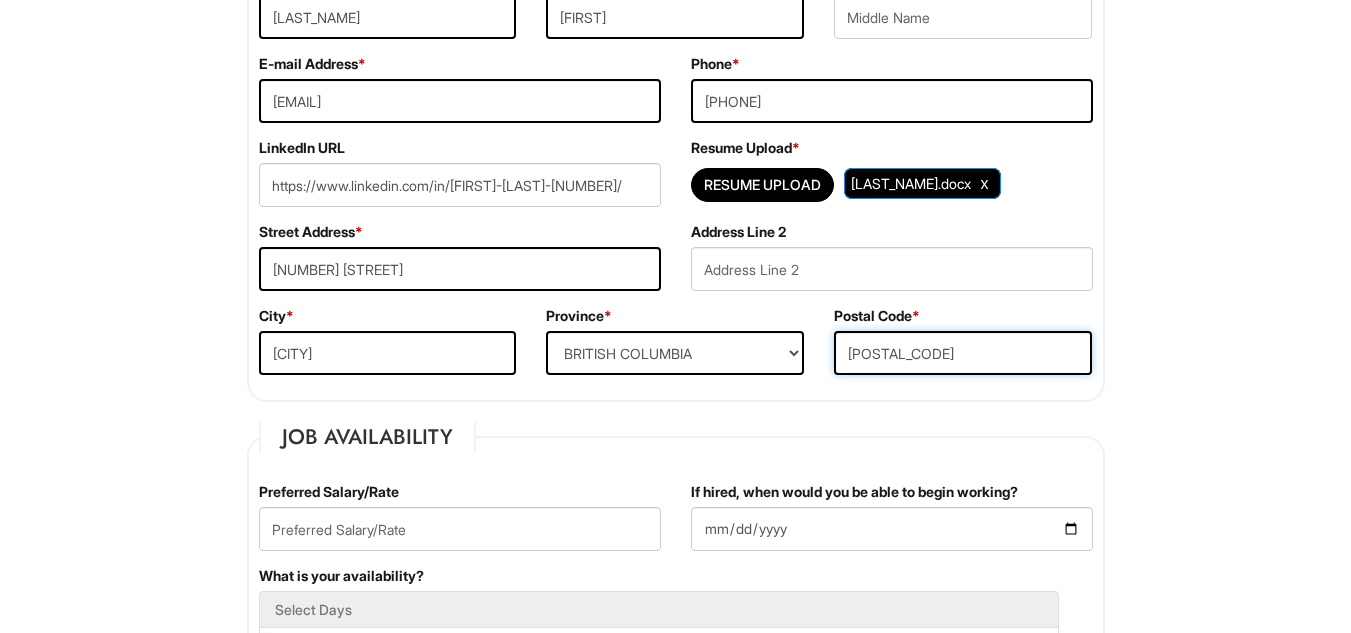 click on "[POSTAL_CODE]" at bounding box center [963, 353] 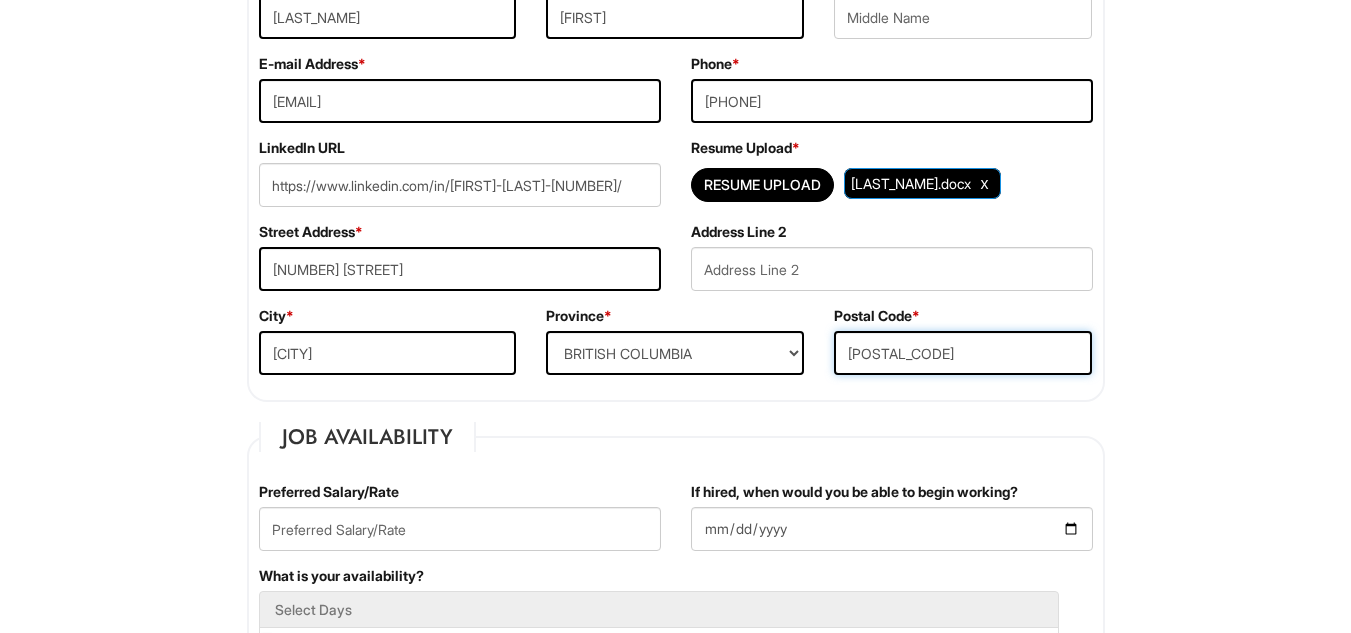 type on "[POSTAL_CODE]" 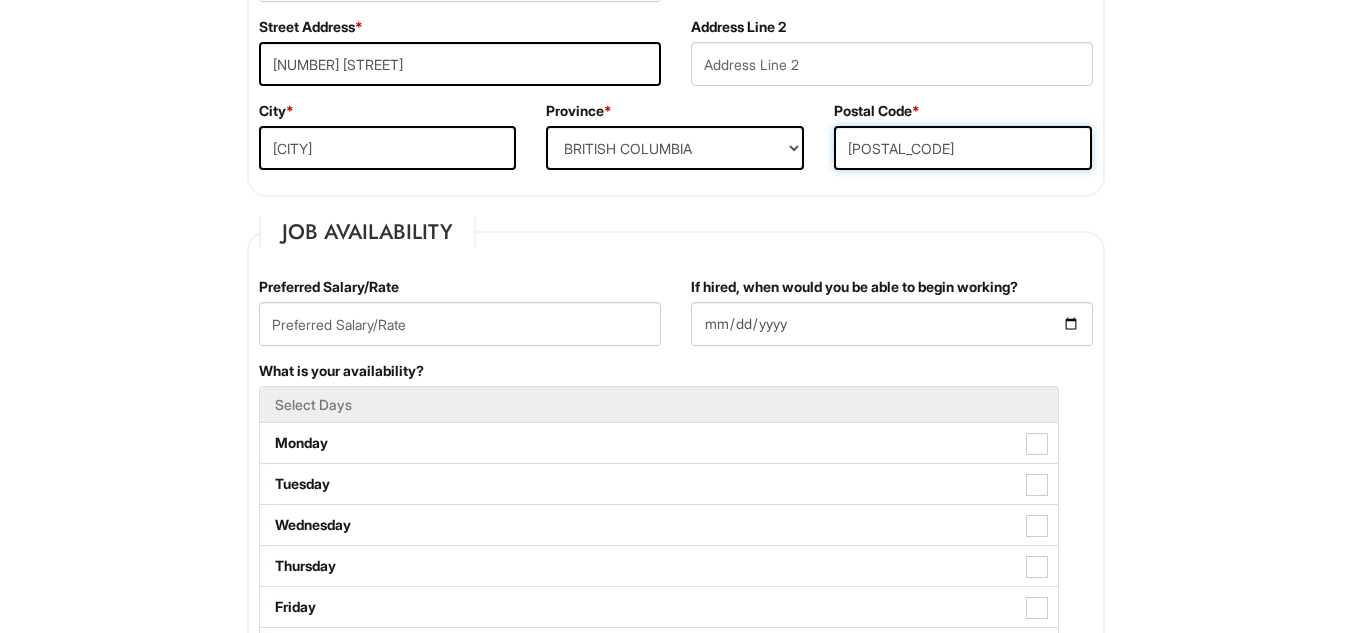 scroll, scrollTop: 505, scrollLeft: 0, axis: vertical 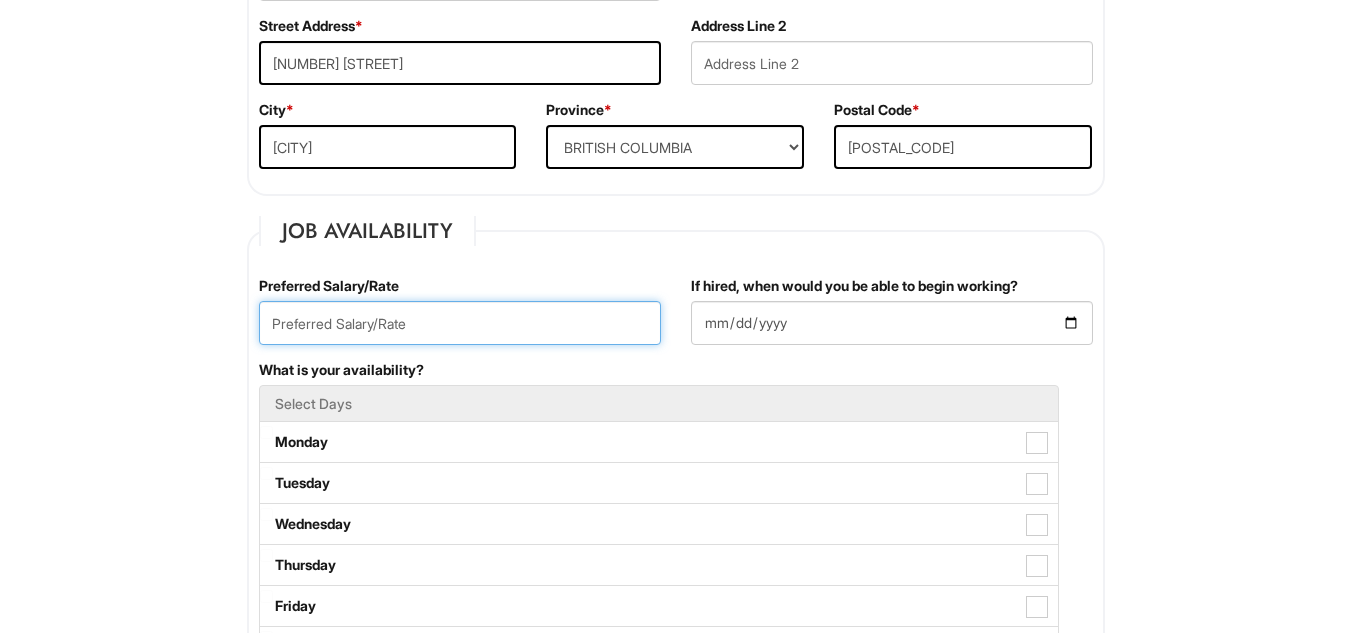 click at bounding box center [460, 323] 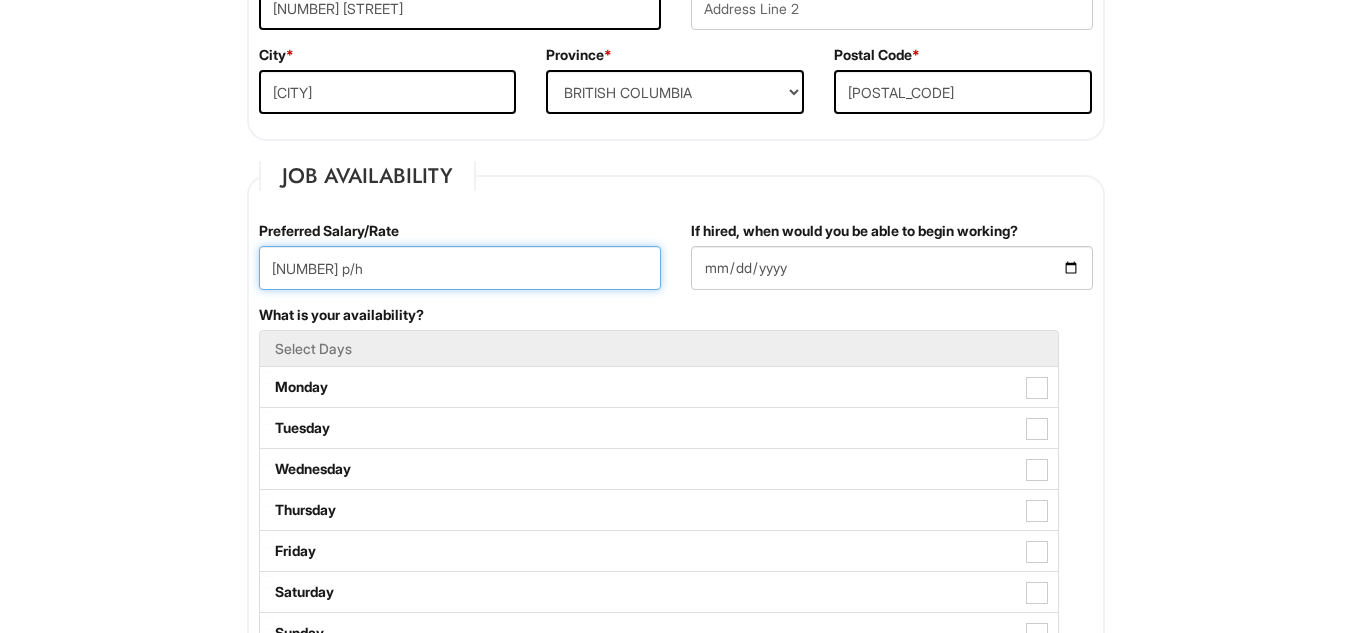 scroll, scrollTop: 561, scrollLeft: 0, axis: vertical 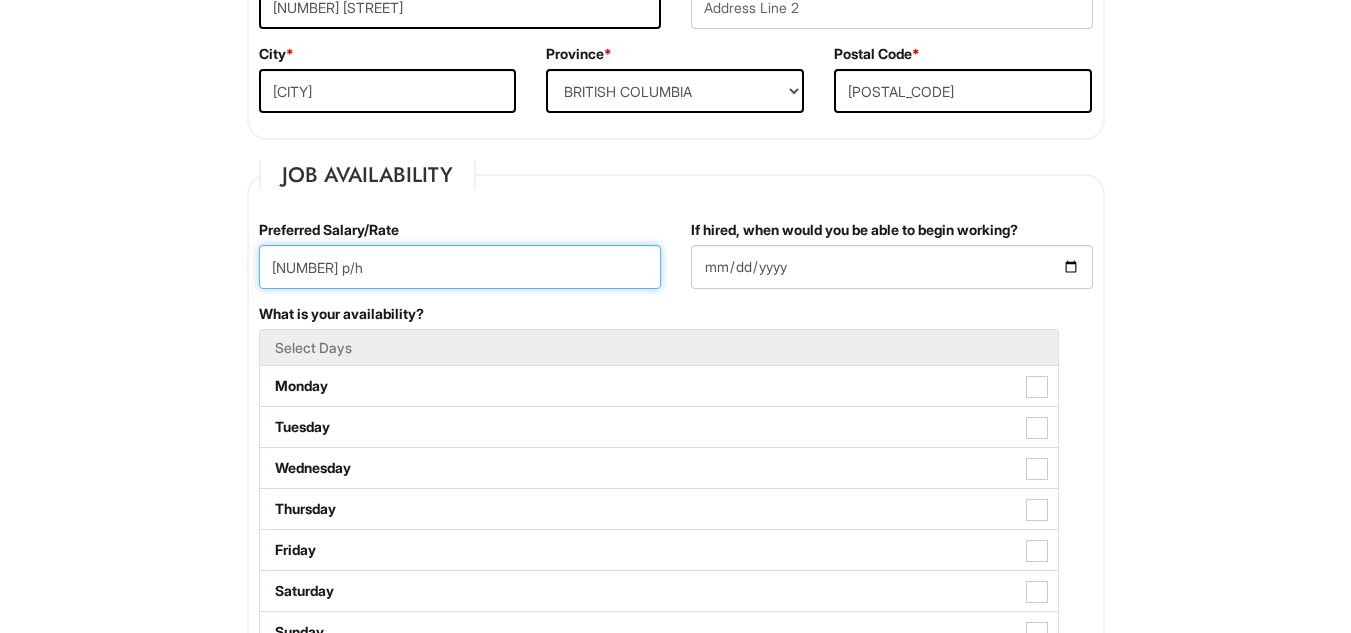click on "[NUMBER] p/h" at bounding box center (460, 267) 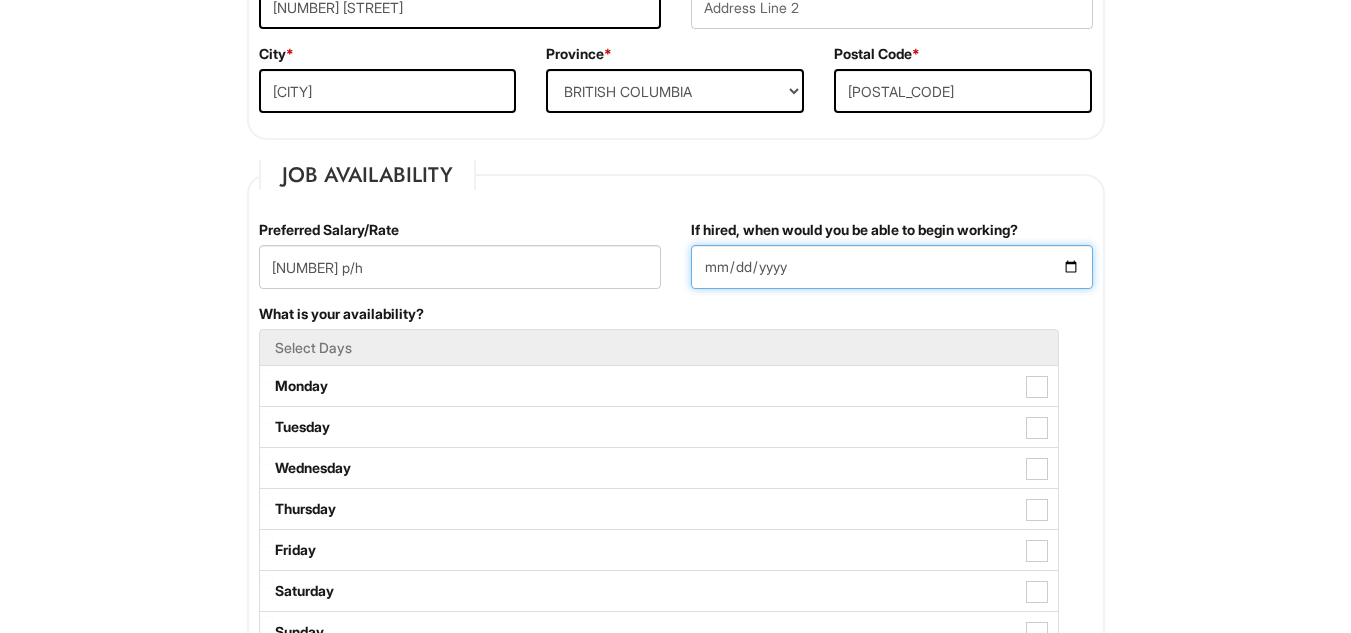 click on "If hired, when would you be able to begin working?" at bounding box center (892, 267) 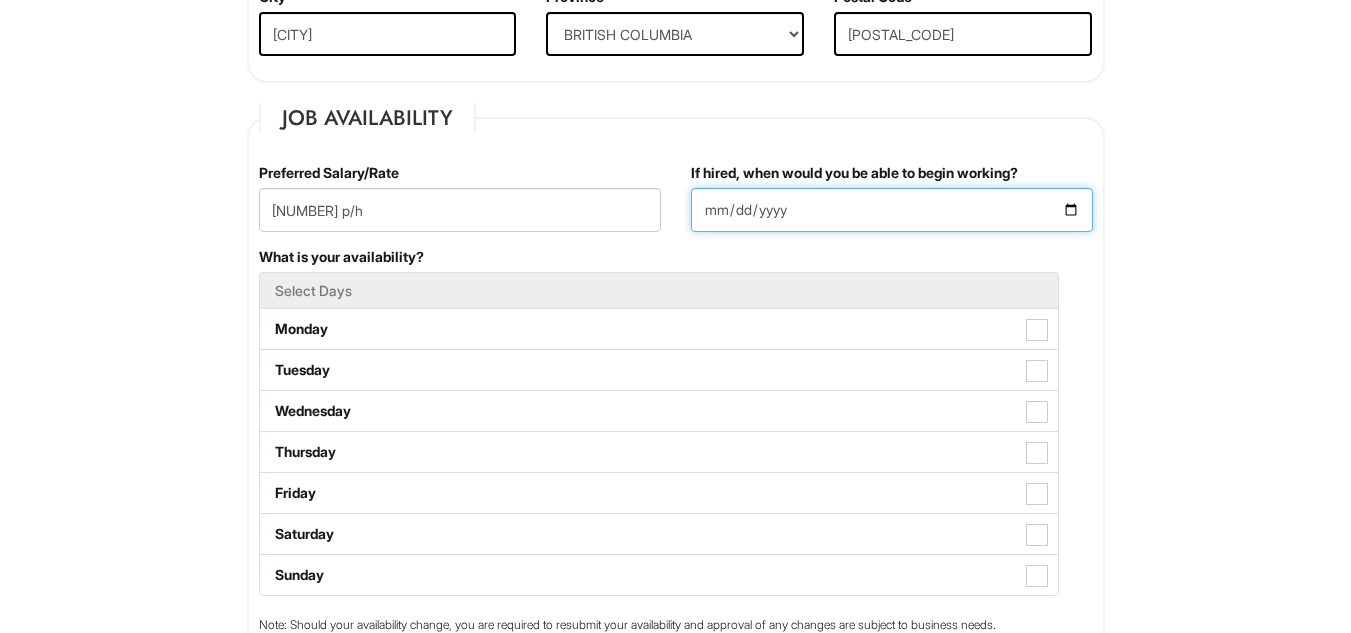 scroll, scrollTop: 619, scrollLeft: 0, axis: vertical 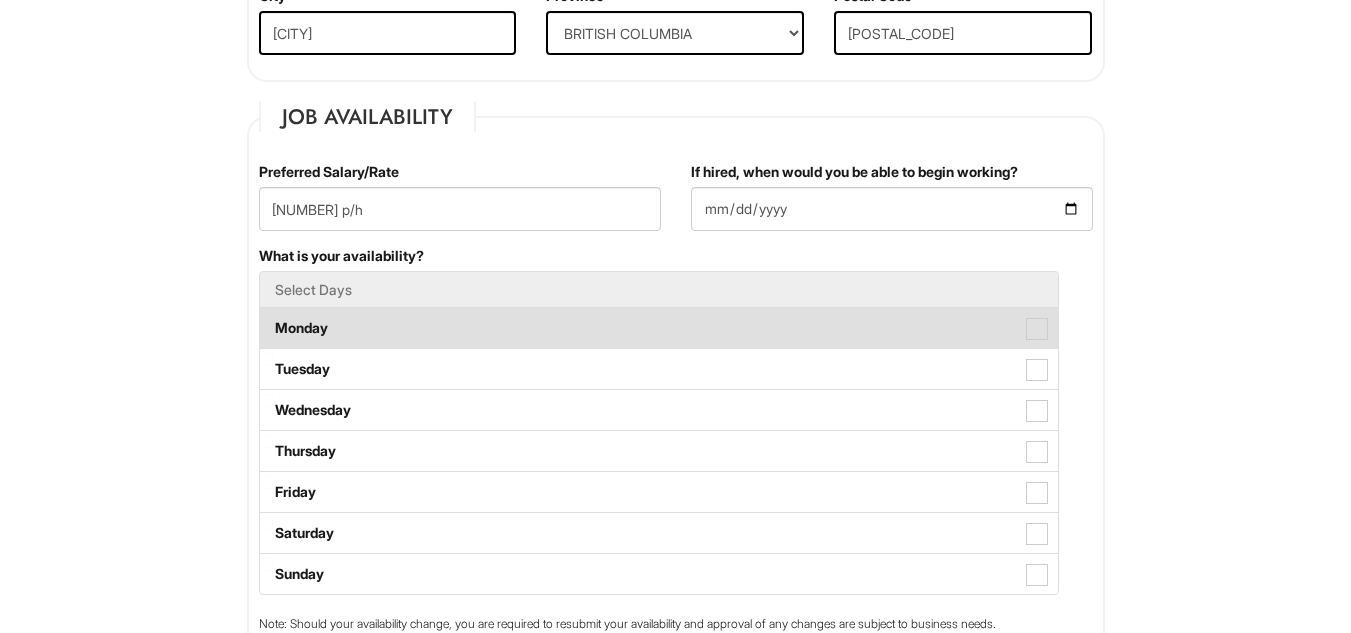 click at bounding box center (1037, 329) 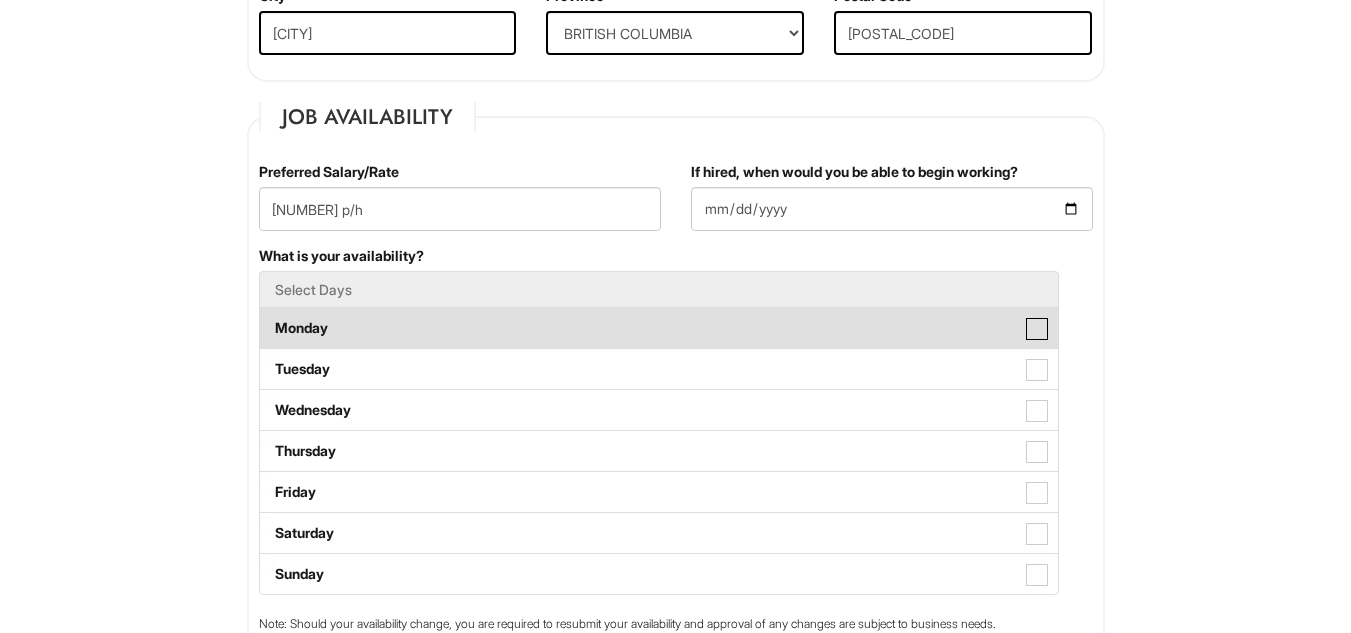click on "Monday" at bounding box center (266, 318) 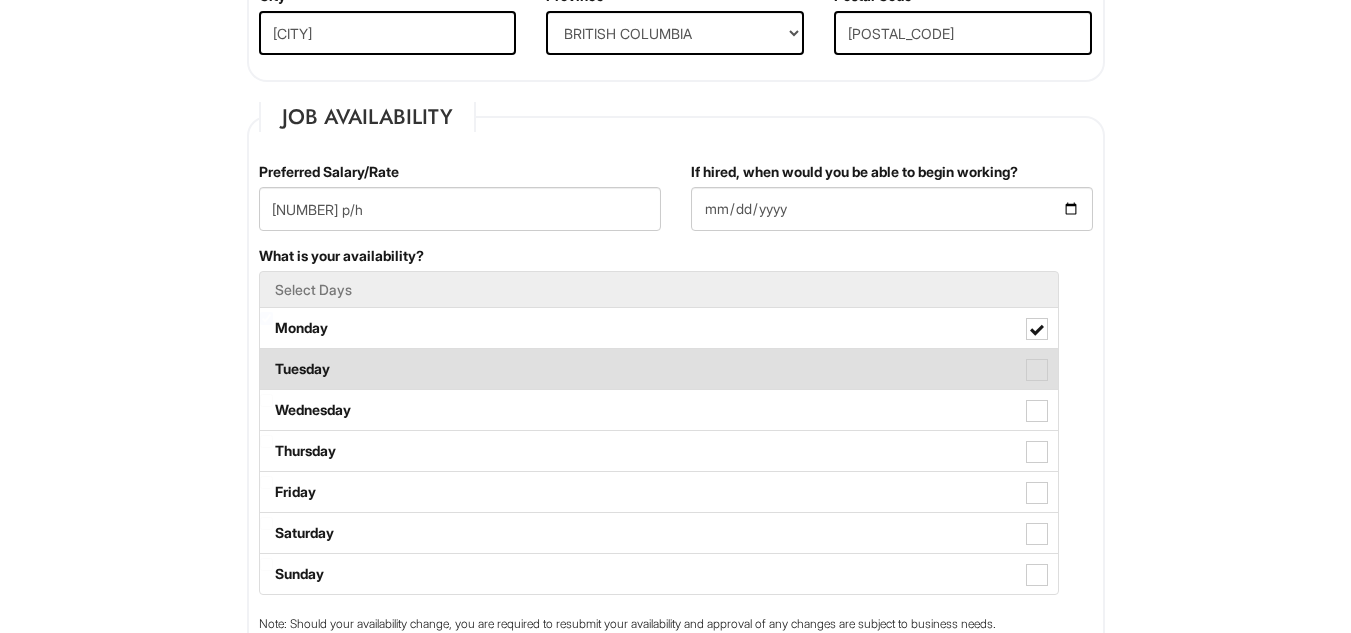 click at bounding box center [1037, 370] 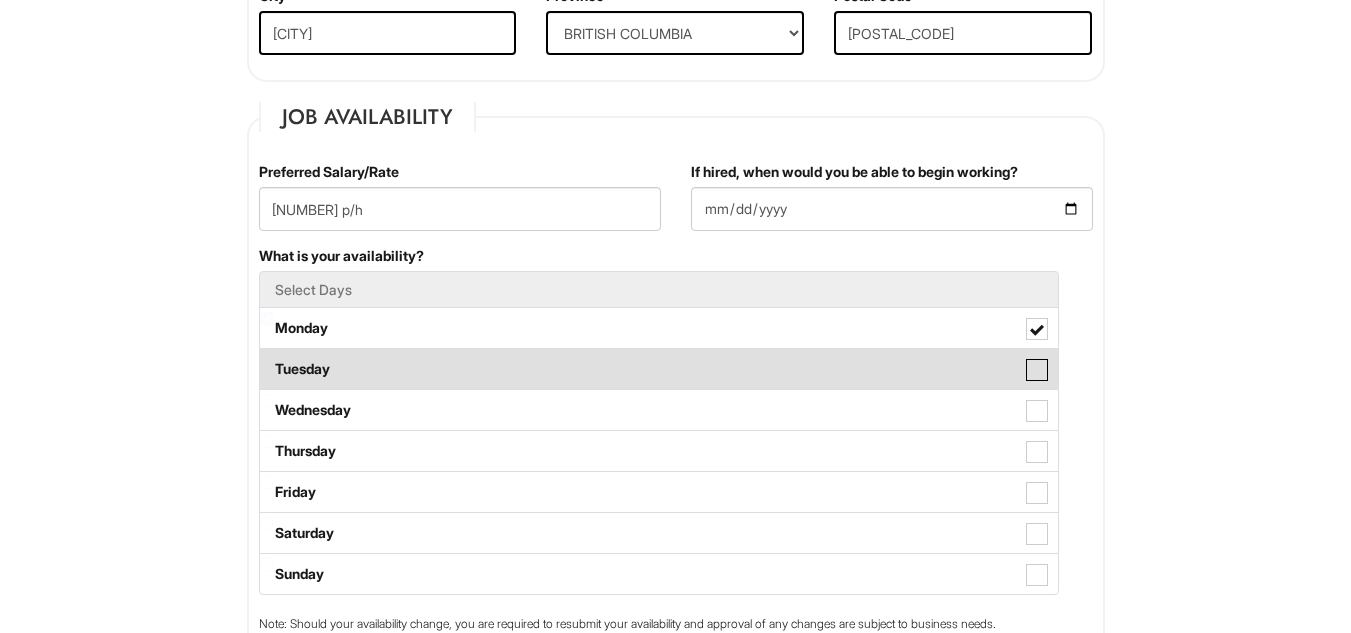 click on "Tuesday" at bounding box center [266, 359] 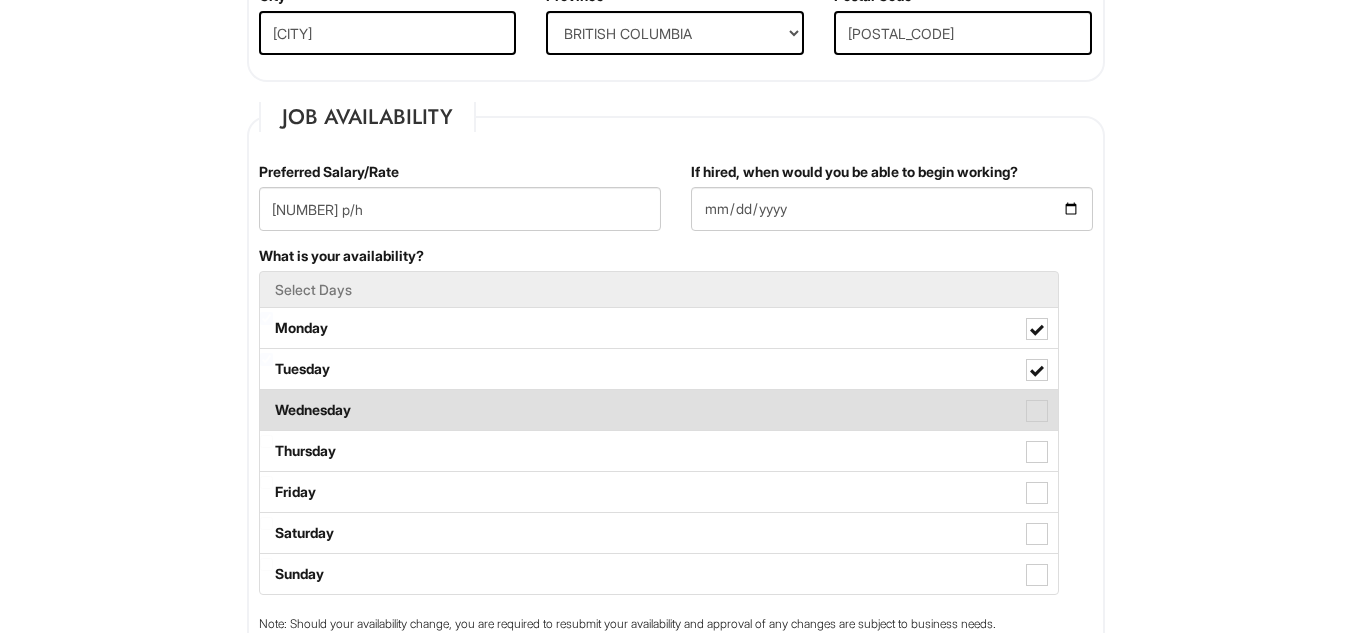 click at bounding box center [1037, 411] 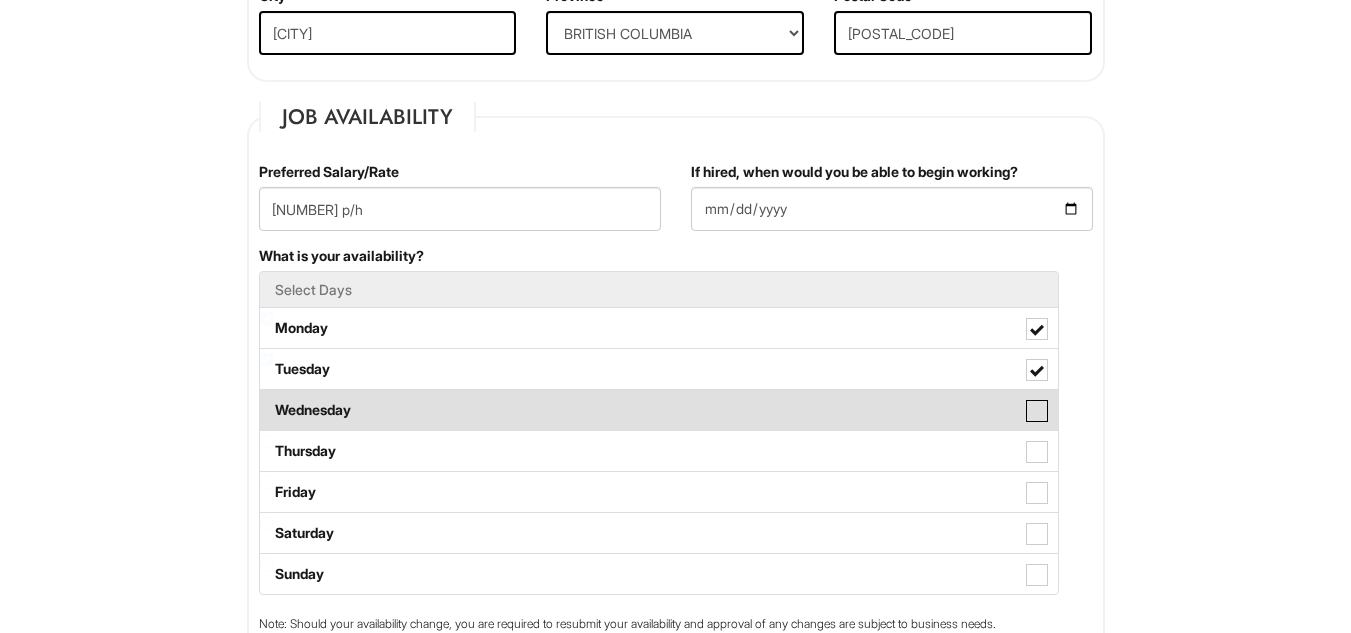 click on "Wednesday" at bounding box center (266, 400) 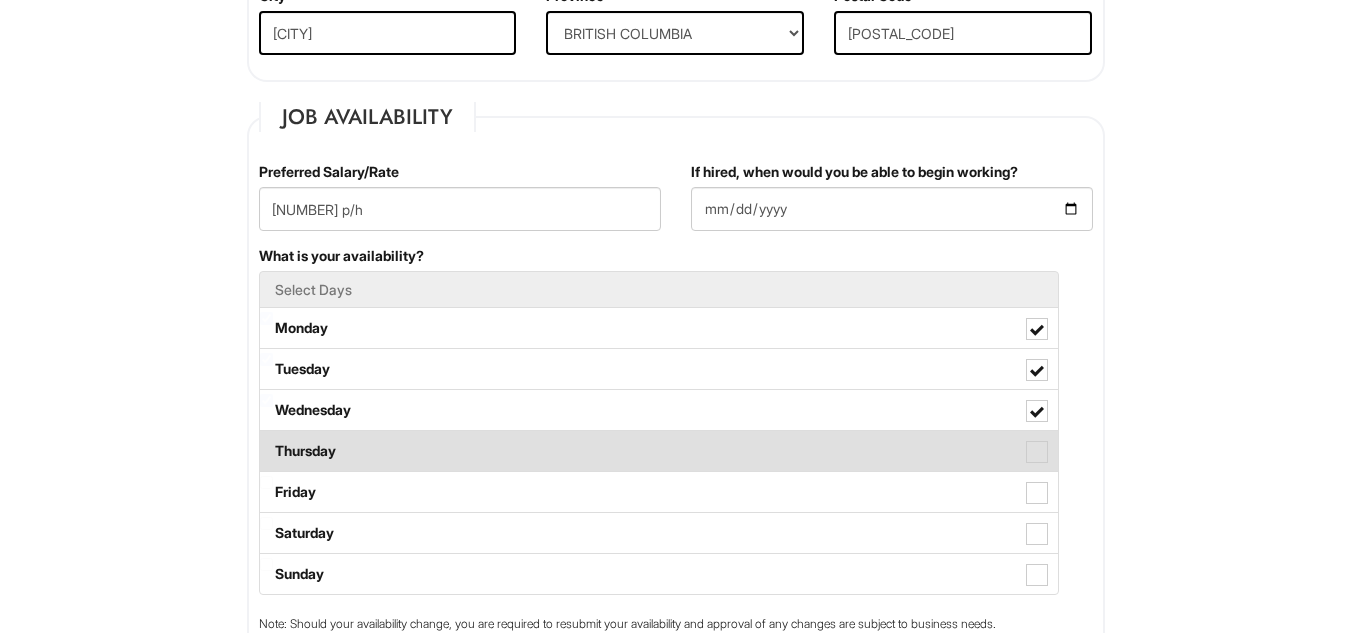 click at bounding box center (1037, 452) 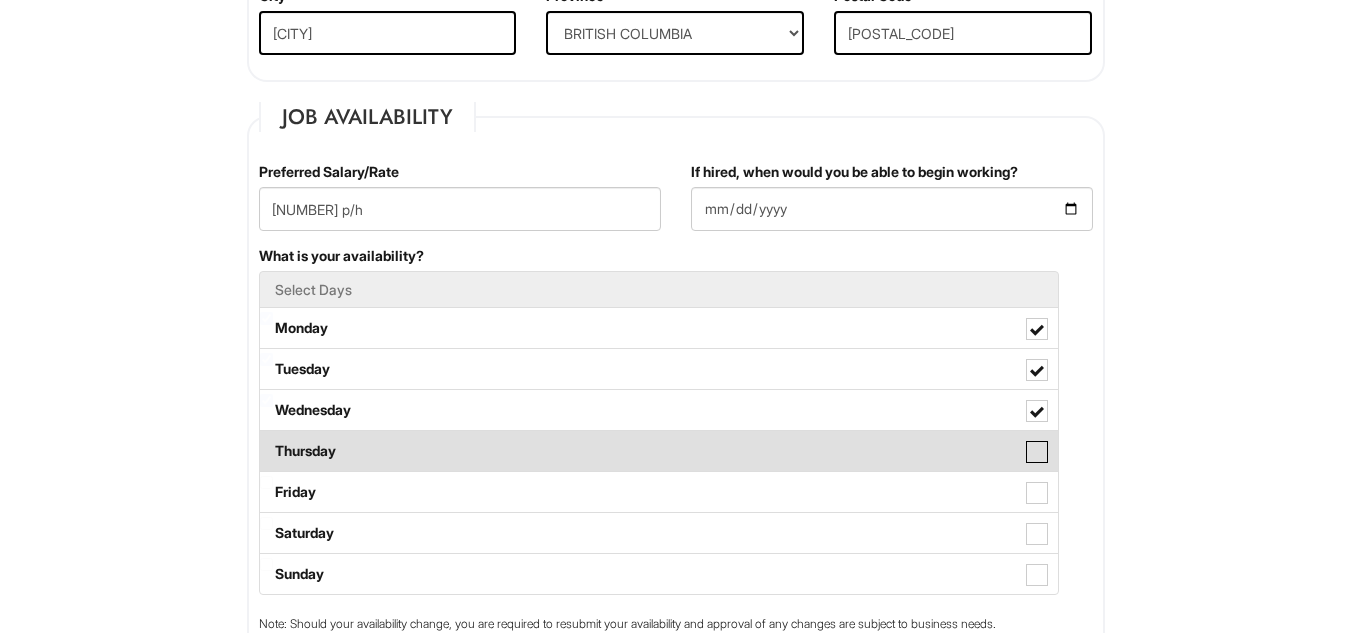 click on "Thursday" at bounding box center [266, 441] 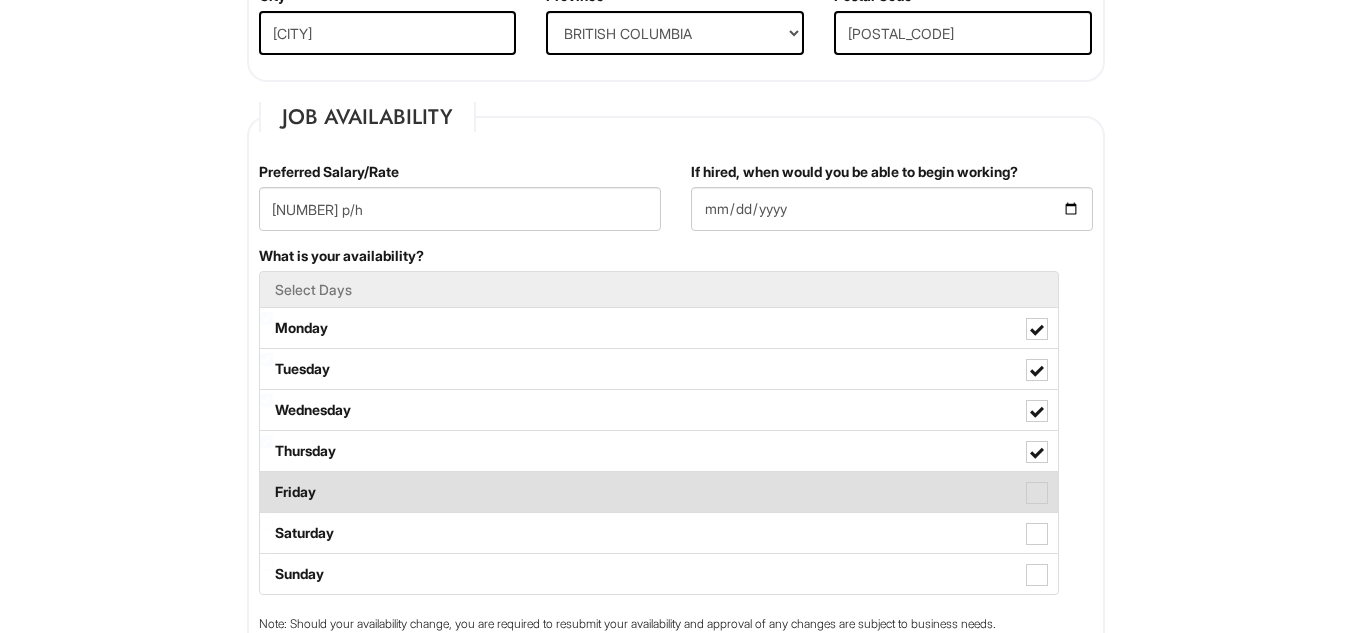 click at bounding box center [1037, 493] 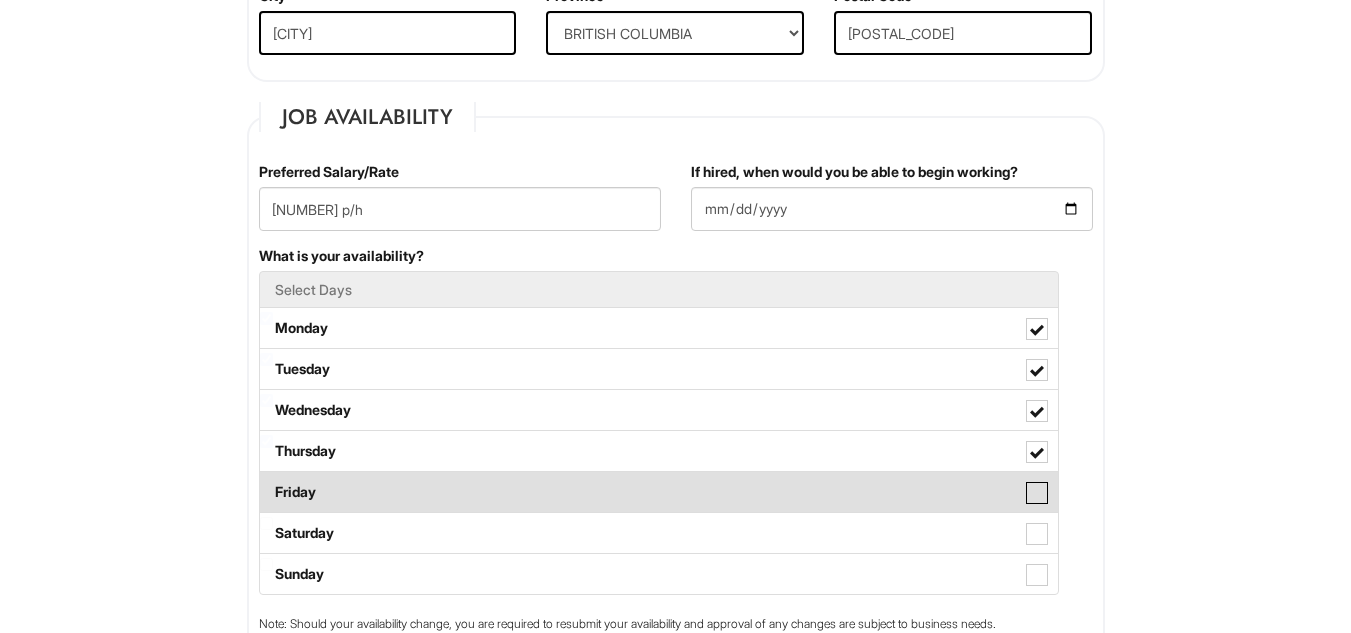 click on "Friday" at bounding box center (266, 482) 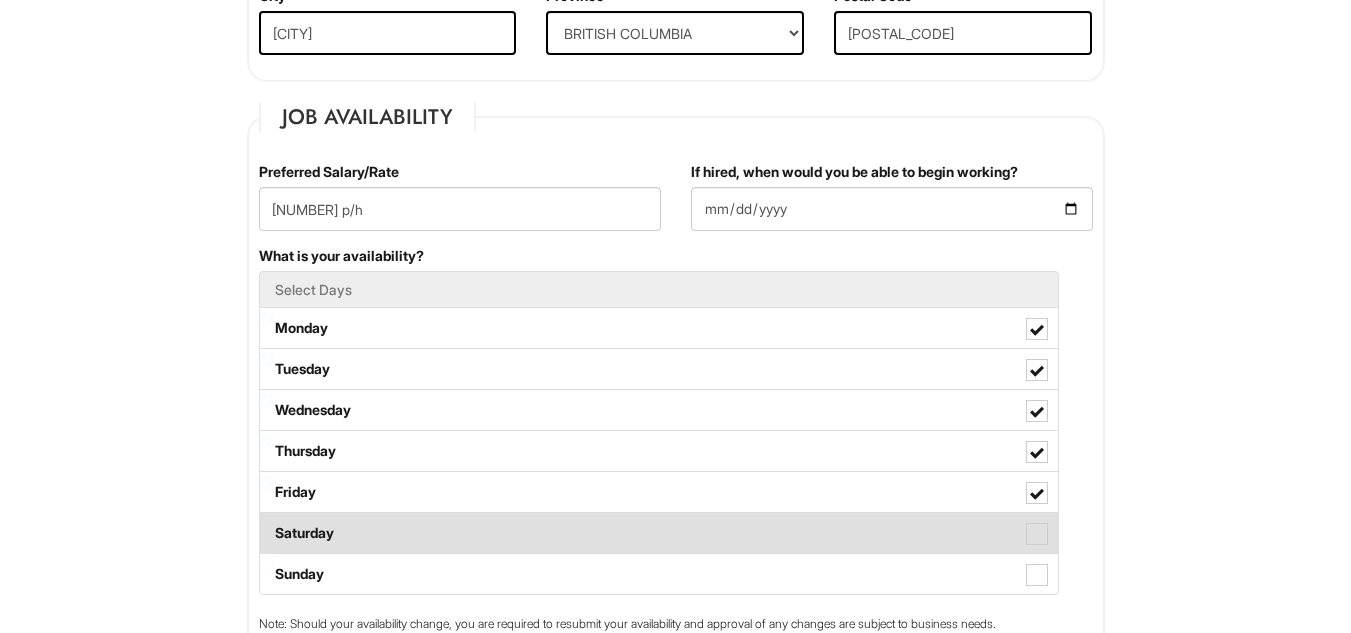 click at bounding box center [1037, 534] 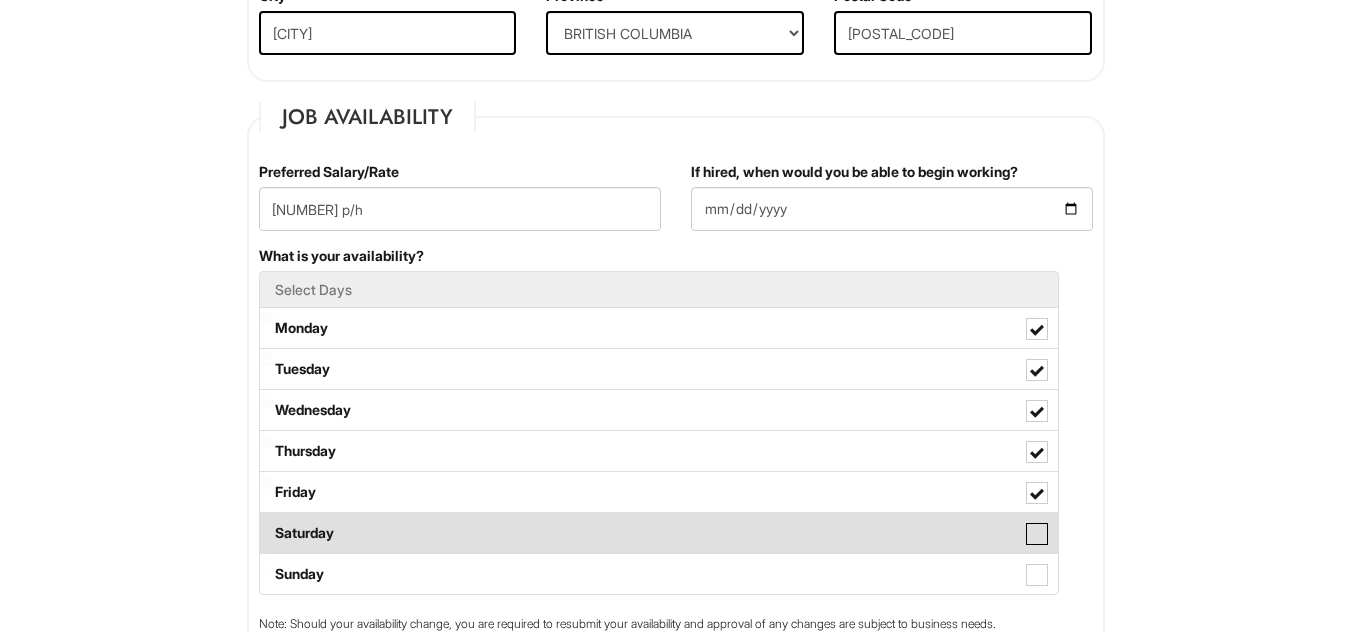 click on "Saturday" at bounding box center [266, 523] 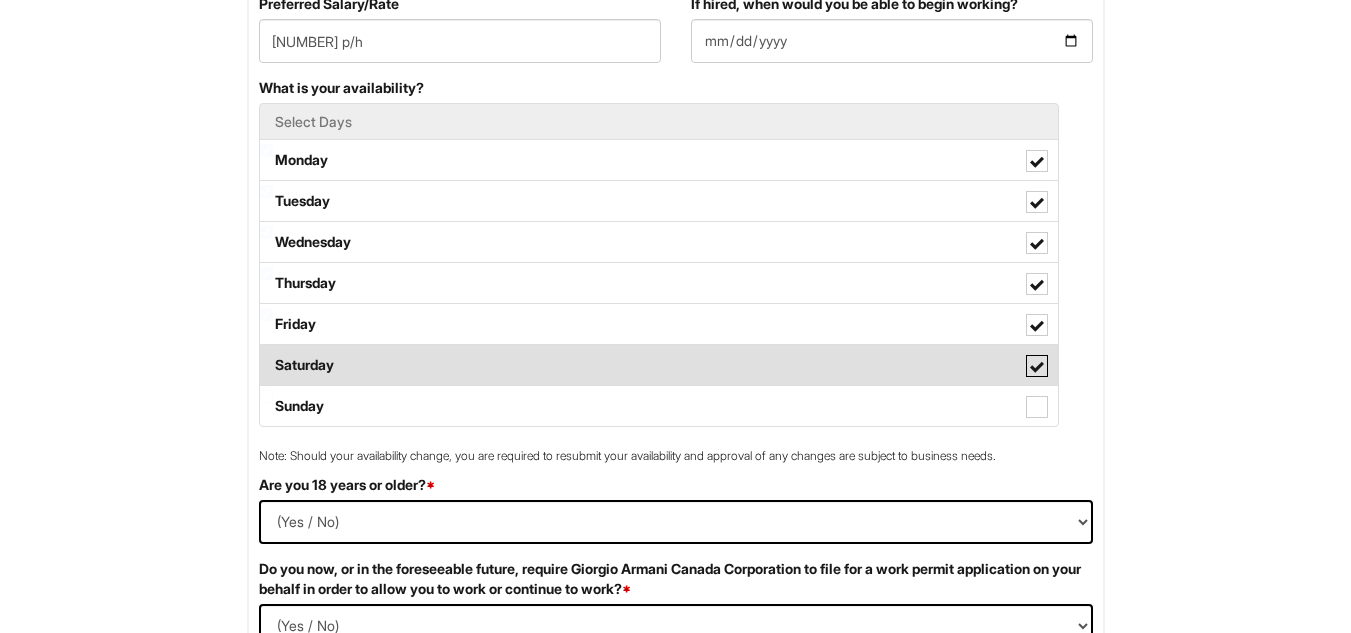 scroll, scrollTop: 793, scrollLeft: 0, axis: vertical 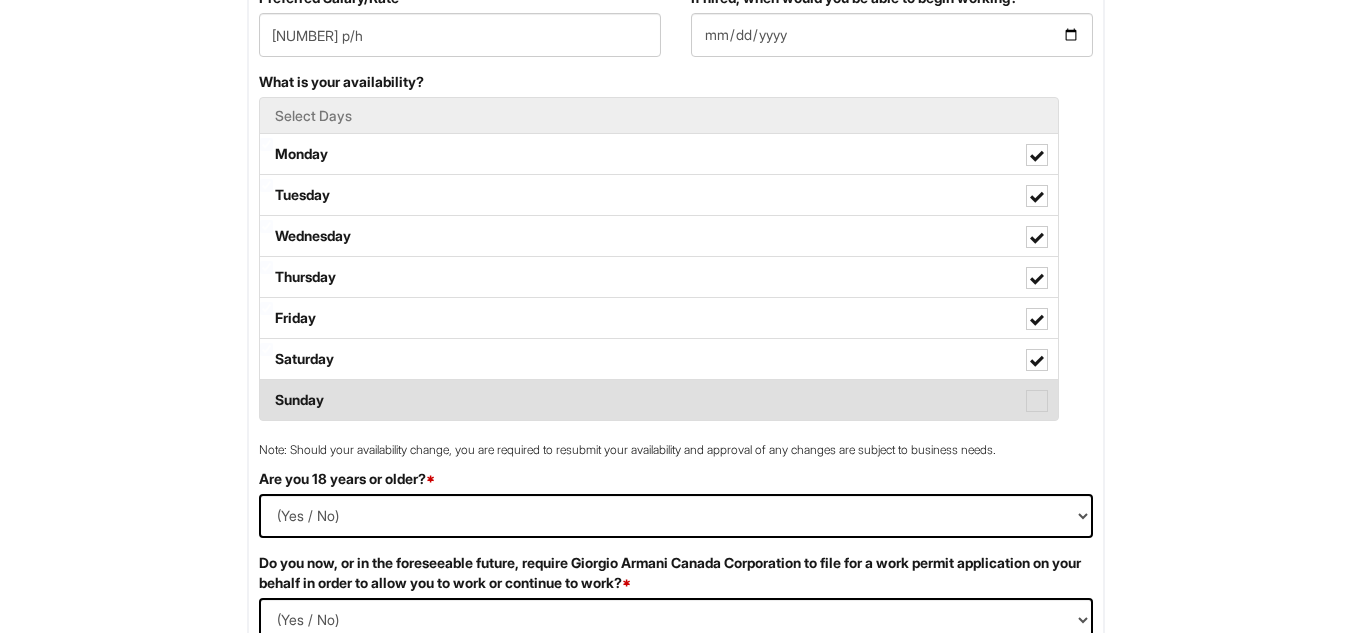 click at bounding box center (1037, 401) 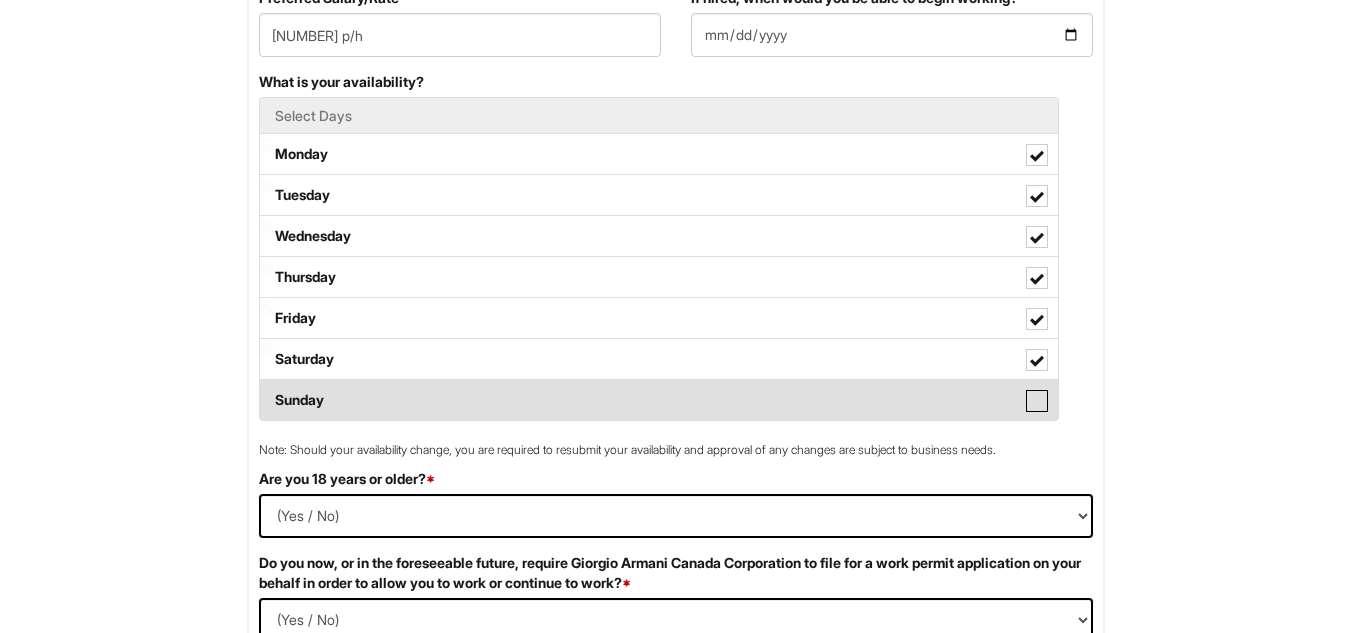 click on "Sunday" at bounding box center [266, 390] 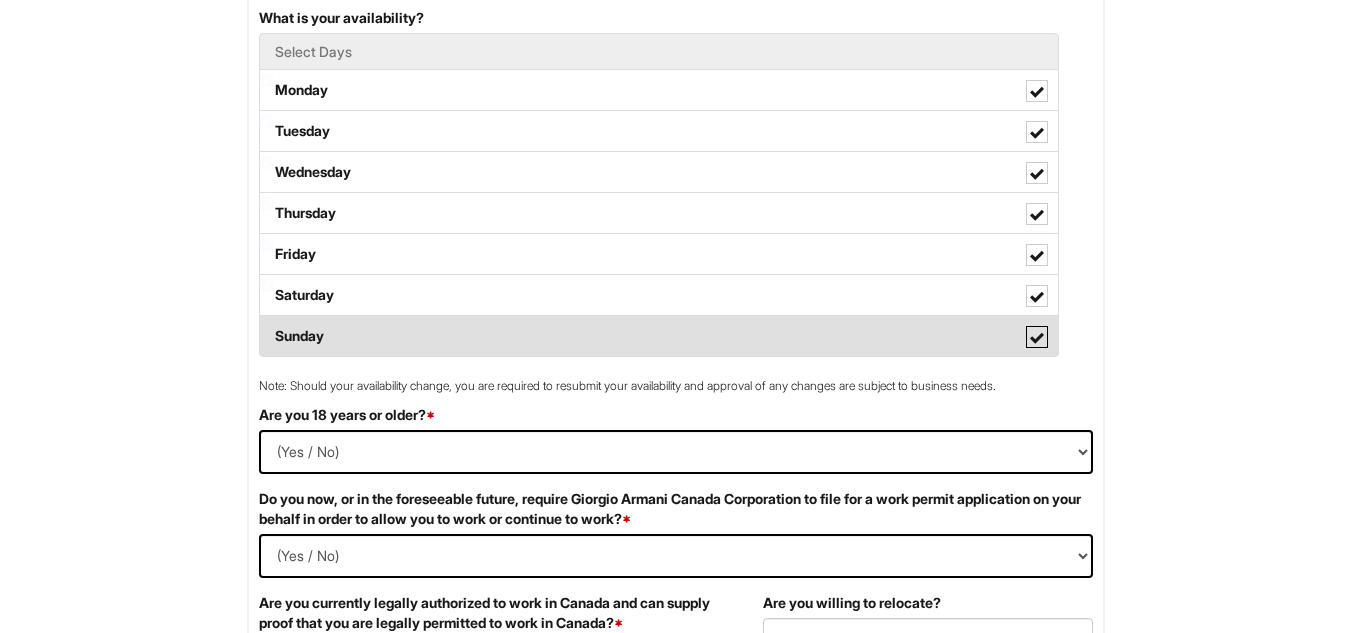 scroll, scrollTop: 956, scrollLeft: 0, axis: vertical 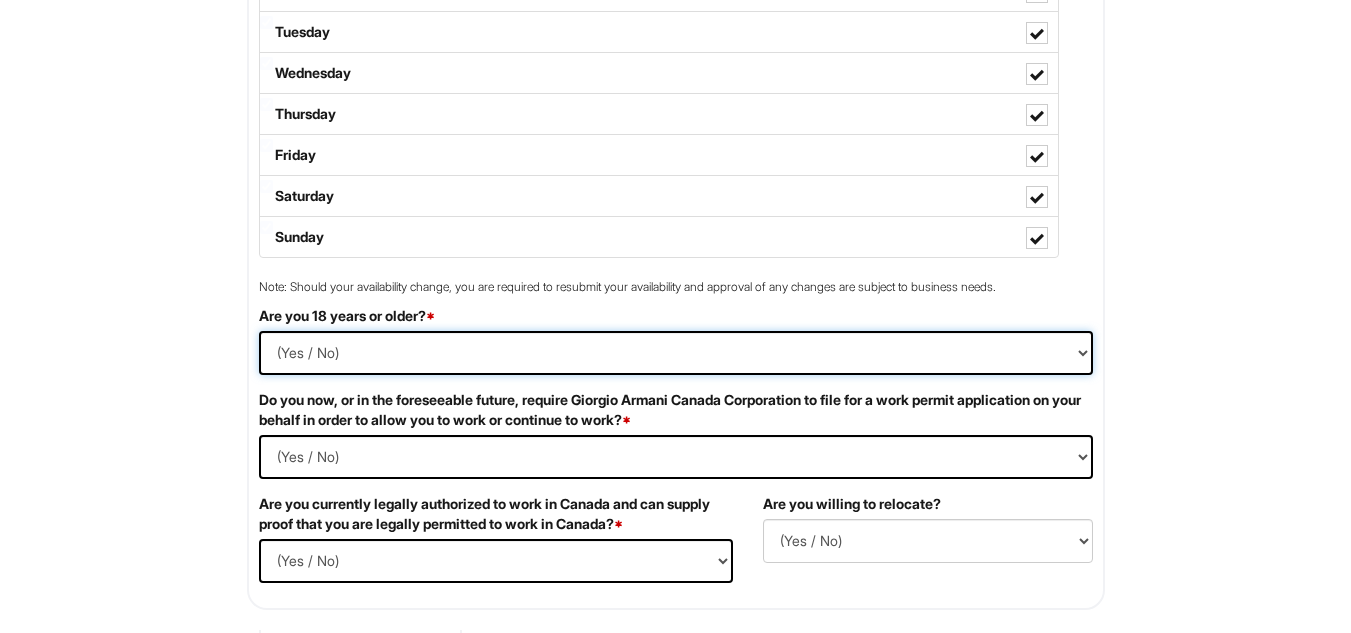 click on "(Yes / No) Yes No" at bounding box center [676, 353] 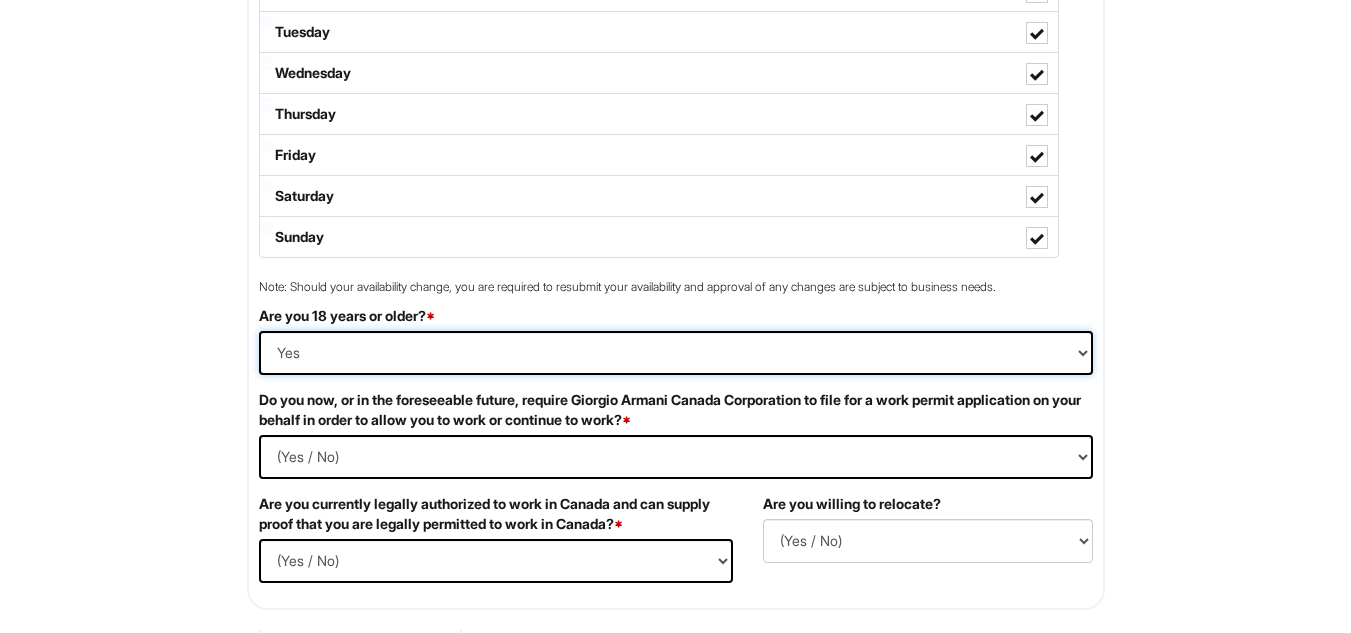click on "(Yes / No) Yes No" at bounding box center (676, 353) 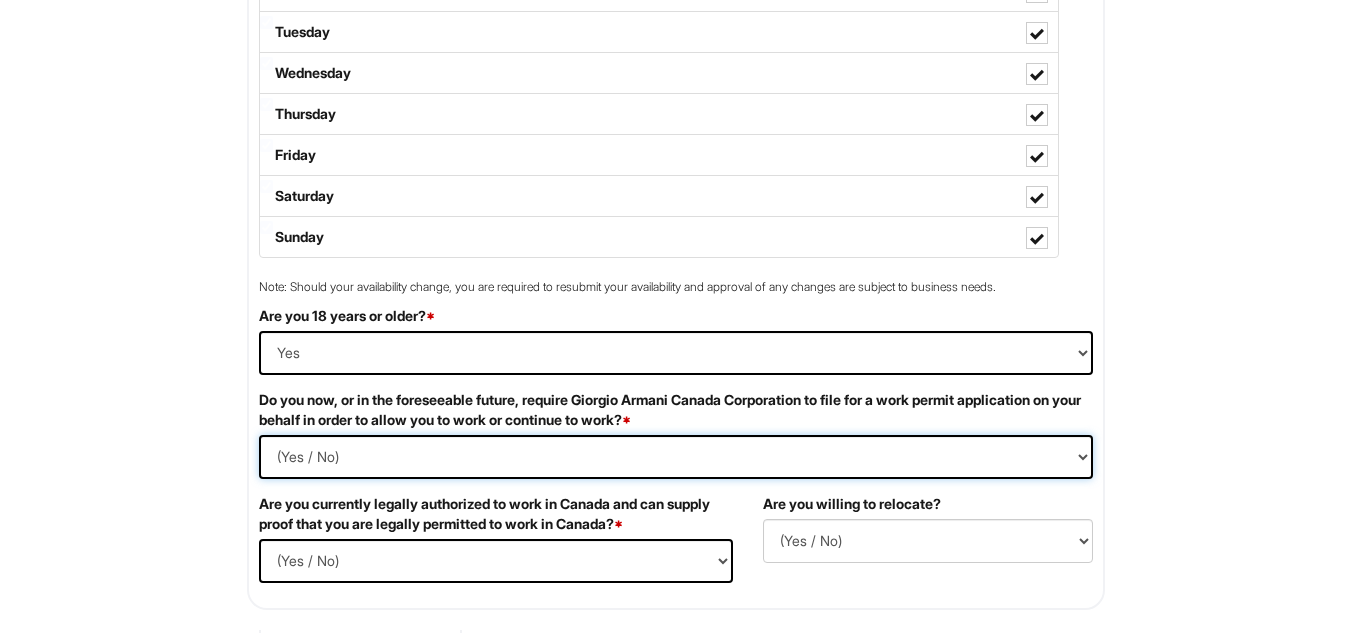 click on "(Yes / No) Yes No" at bounding box center (676, 457) 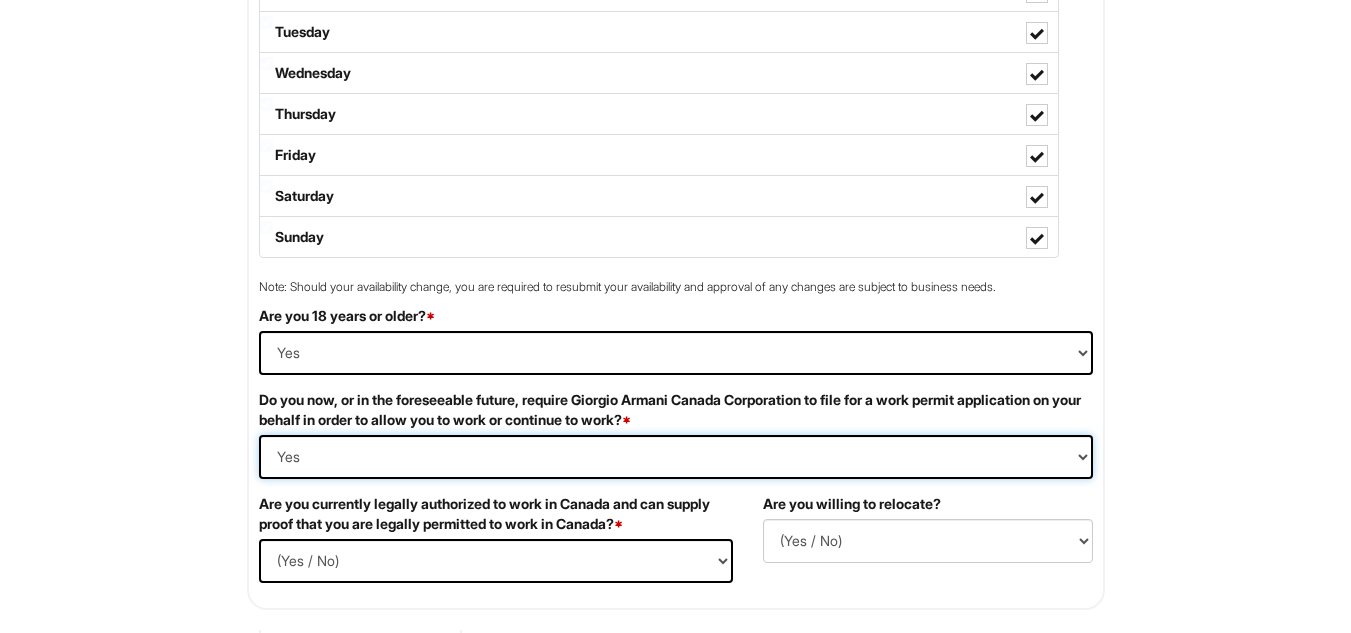 click on "(Yes / No) Yes No" at bounding box center (676, 457) 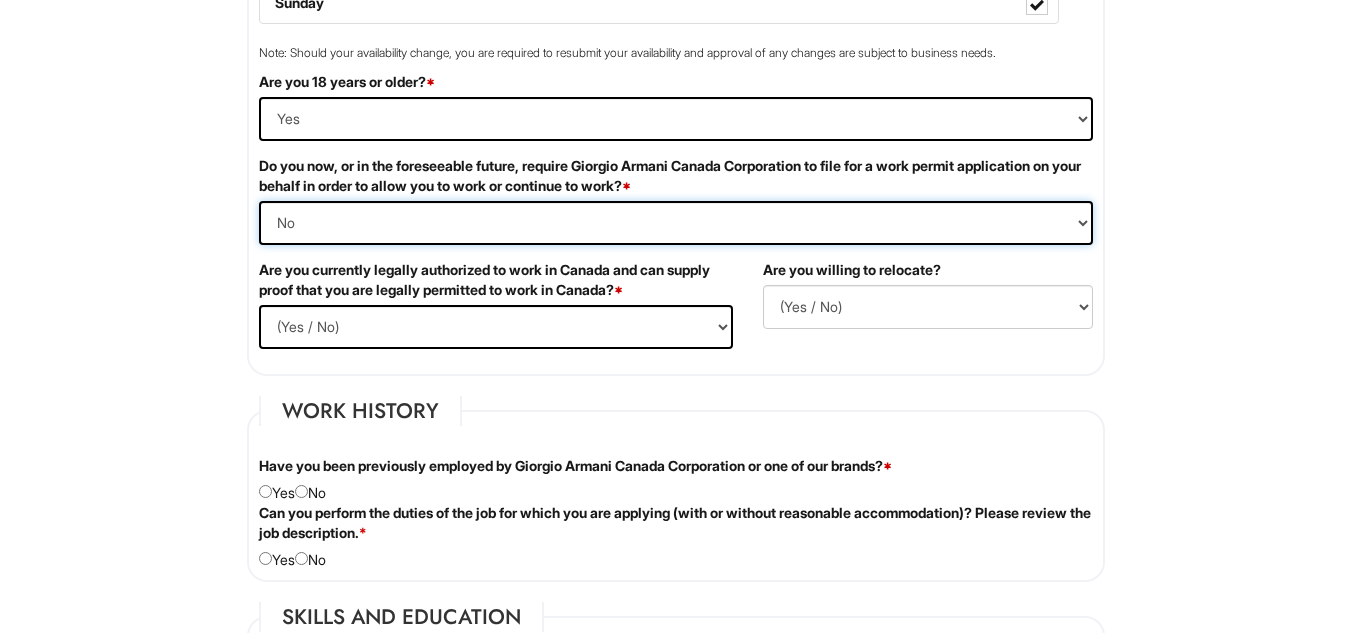 scroll, scrollTop: 1202, scrollLeft: 0, axis: vertical 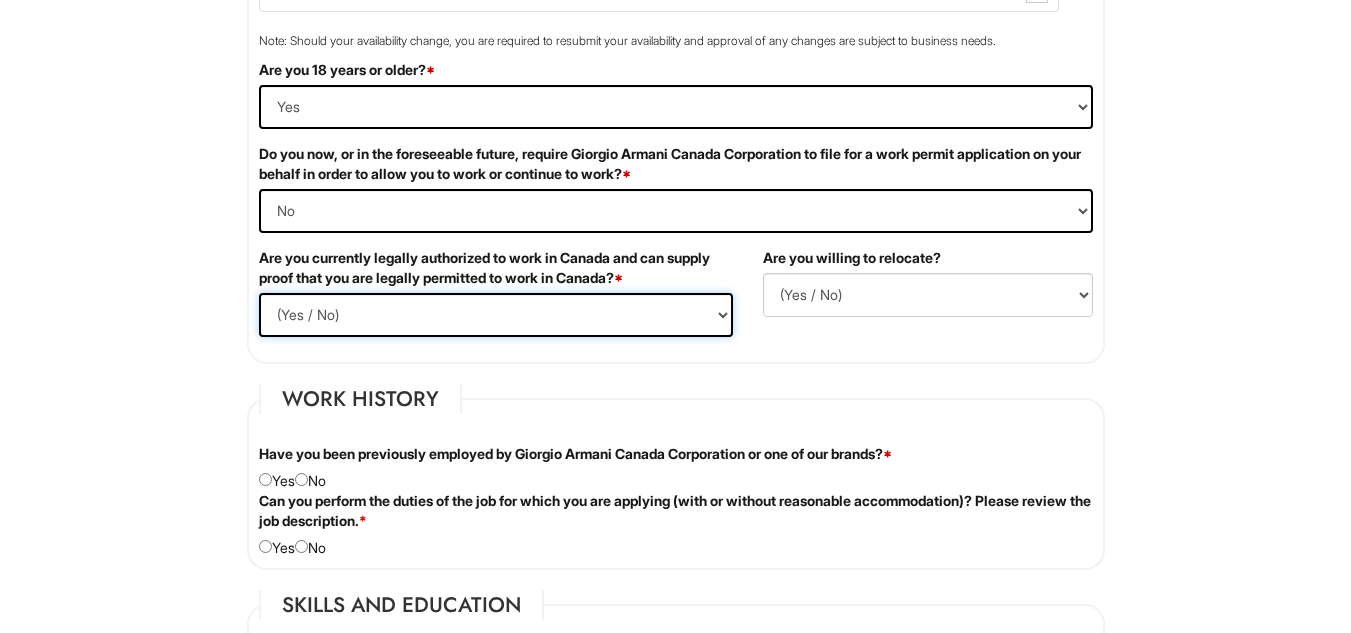 click on "(Yes / No) Yes No" at bounding box center [496, 315] 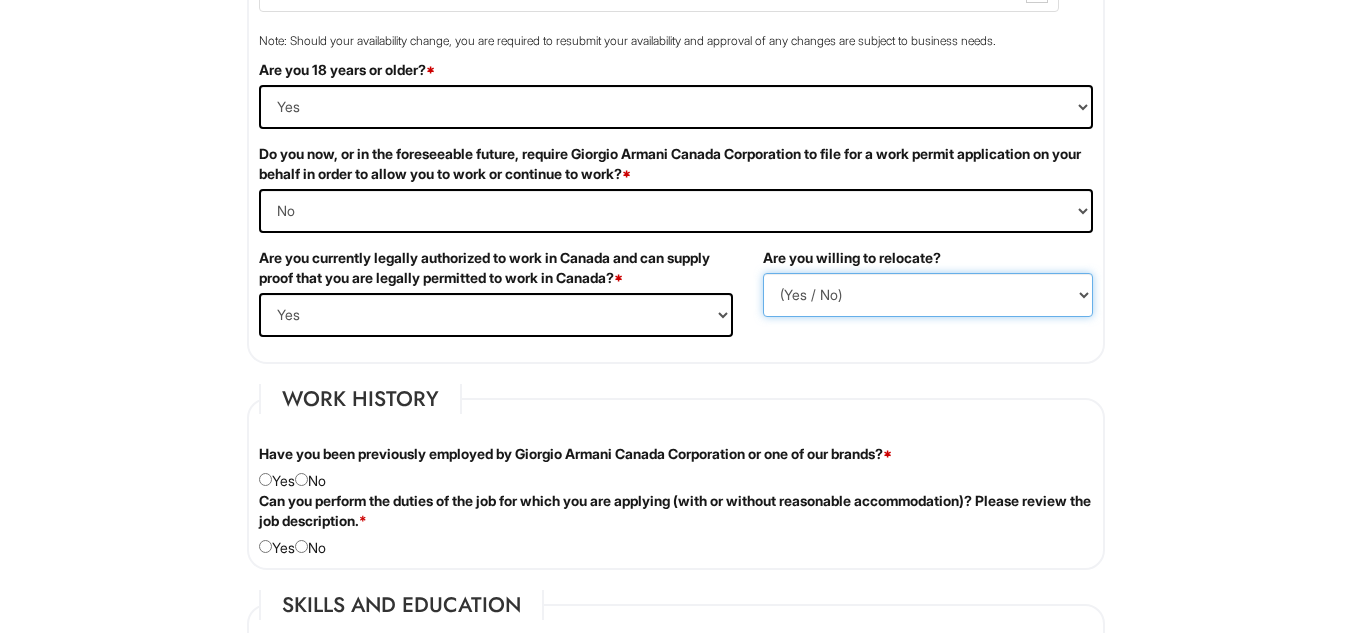 click on "(Yes / No) No Yes" at bounding box center [928, 295] 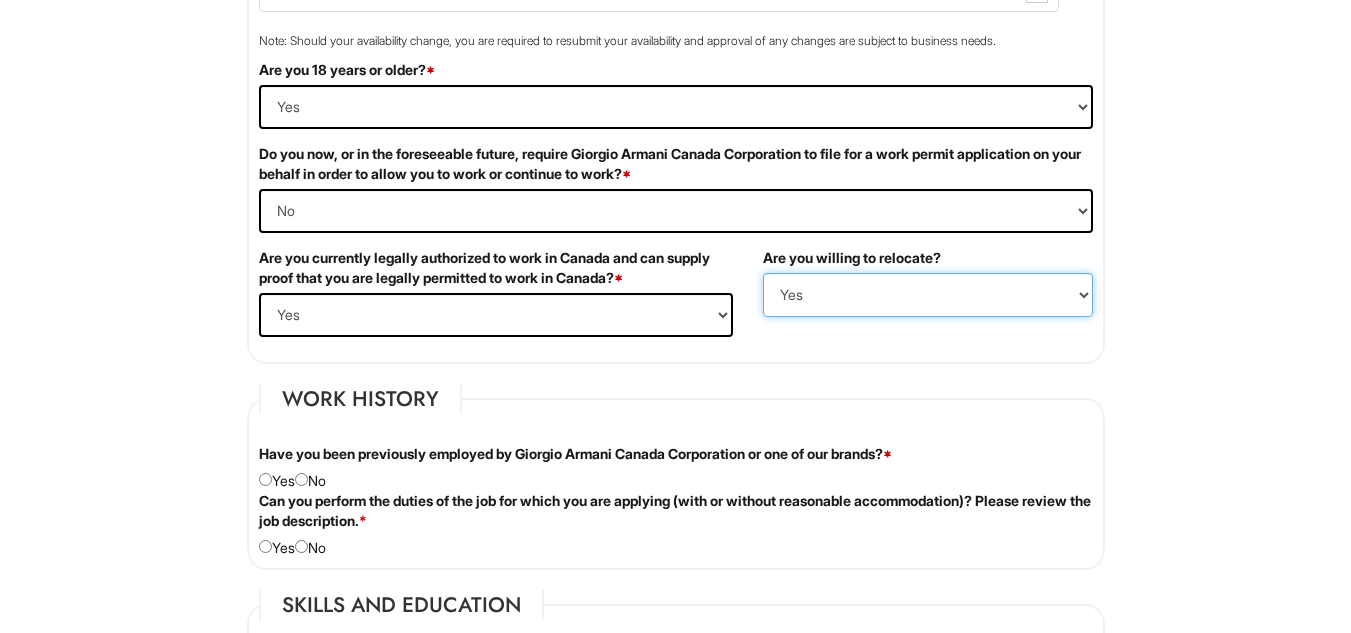 click on "(Yes / No) No Yes" at bounding box center [928, 295] 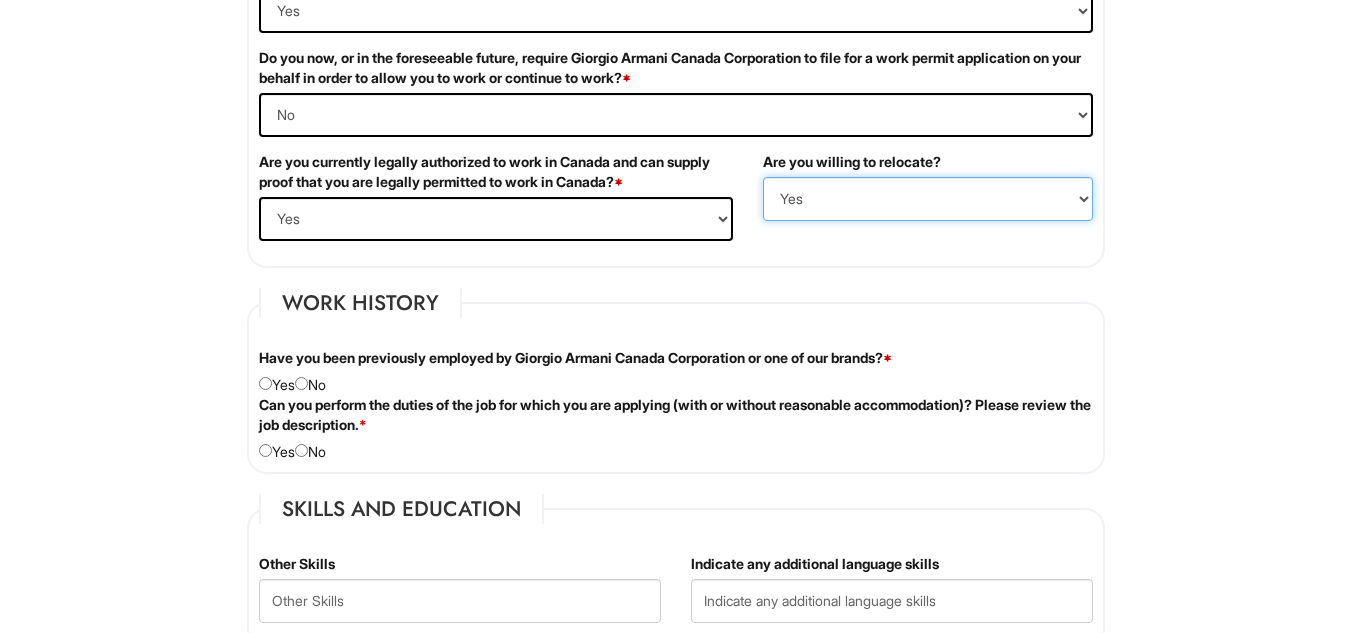 scroll, scrollTop: 1307, scrollLeft: 0, axis: vertical 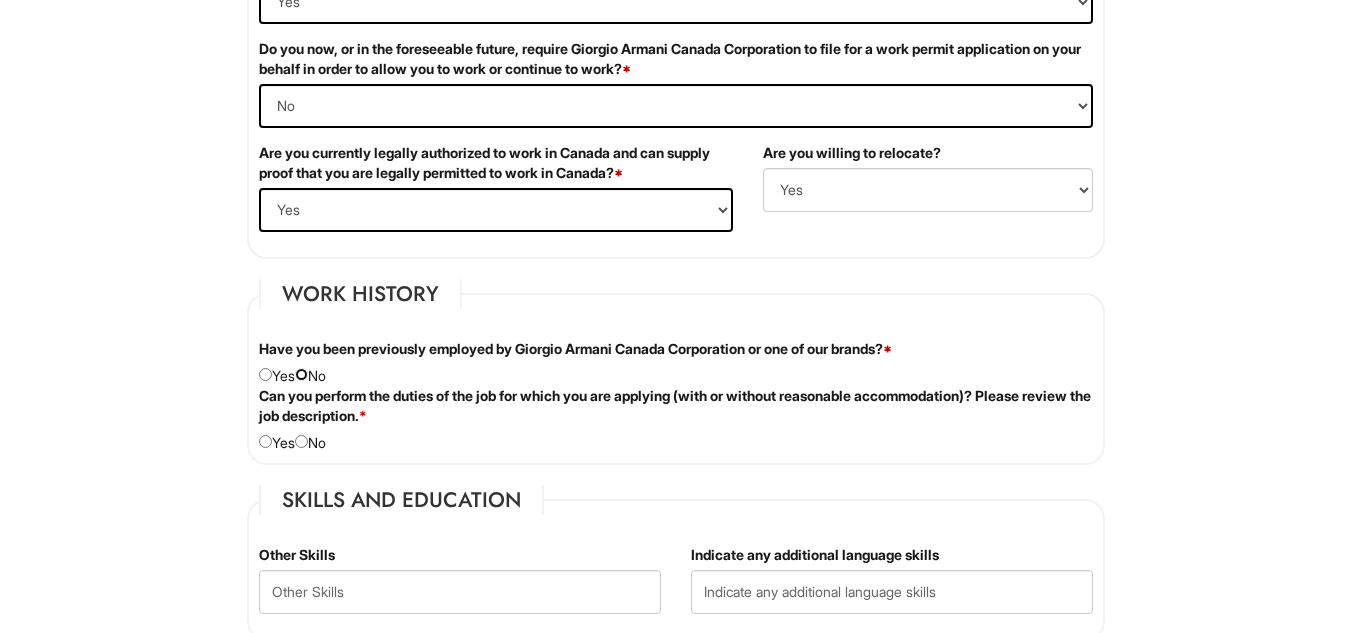 click at bounding box center [301, 374] 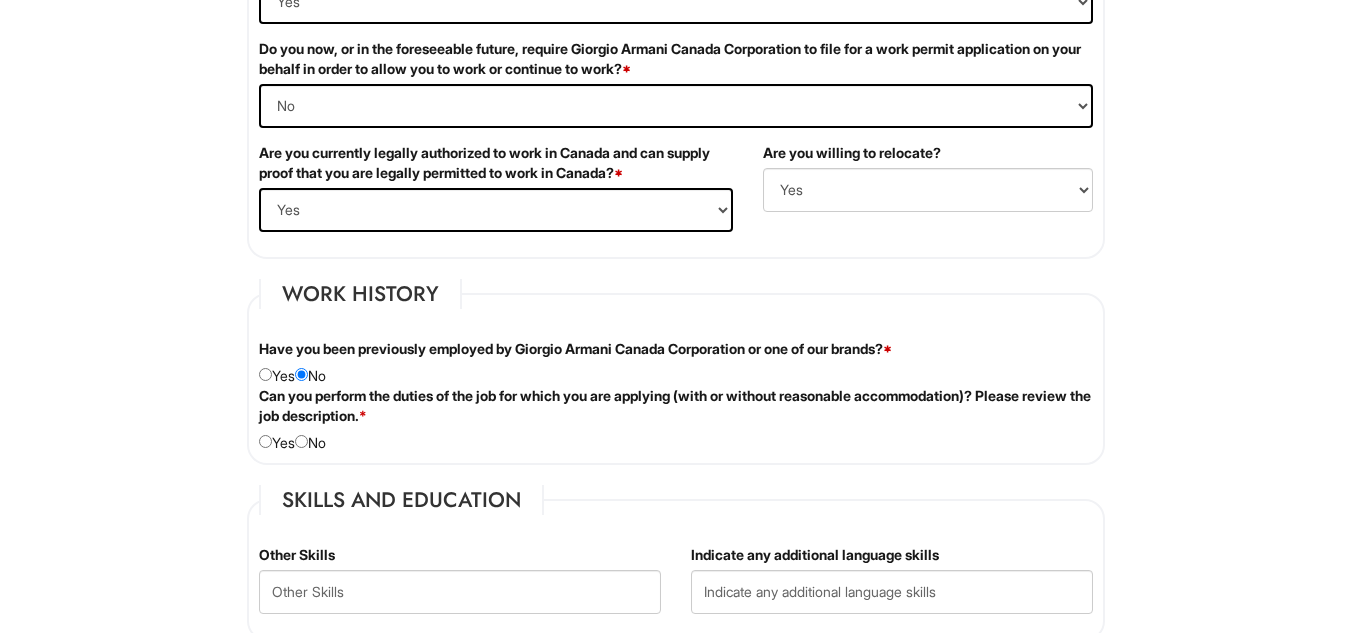 click on "Can you perform the duties of the job for which you are applying (with or without reasonable accommodation)? Please review the job description. *    Yes   No" at bounding box center (676, -3) 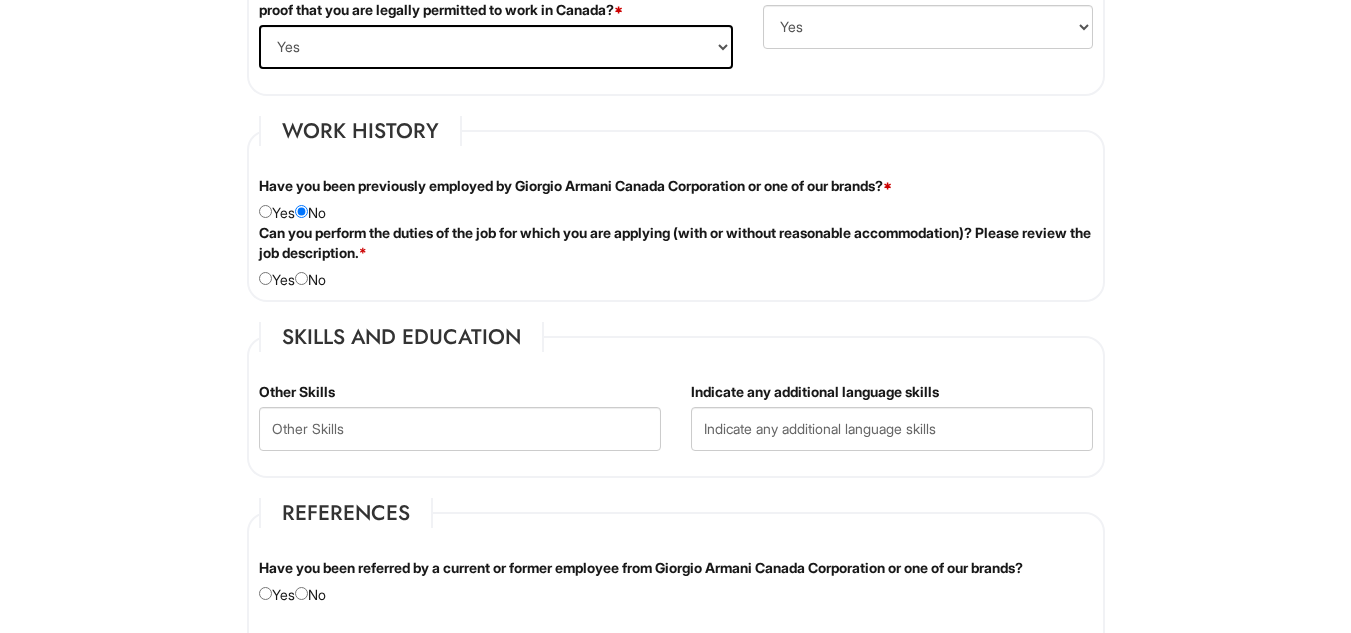 scroll, scrollTop: 1466, scrollLeft: 0, axis: vertical 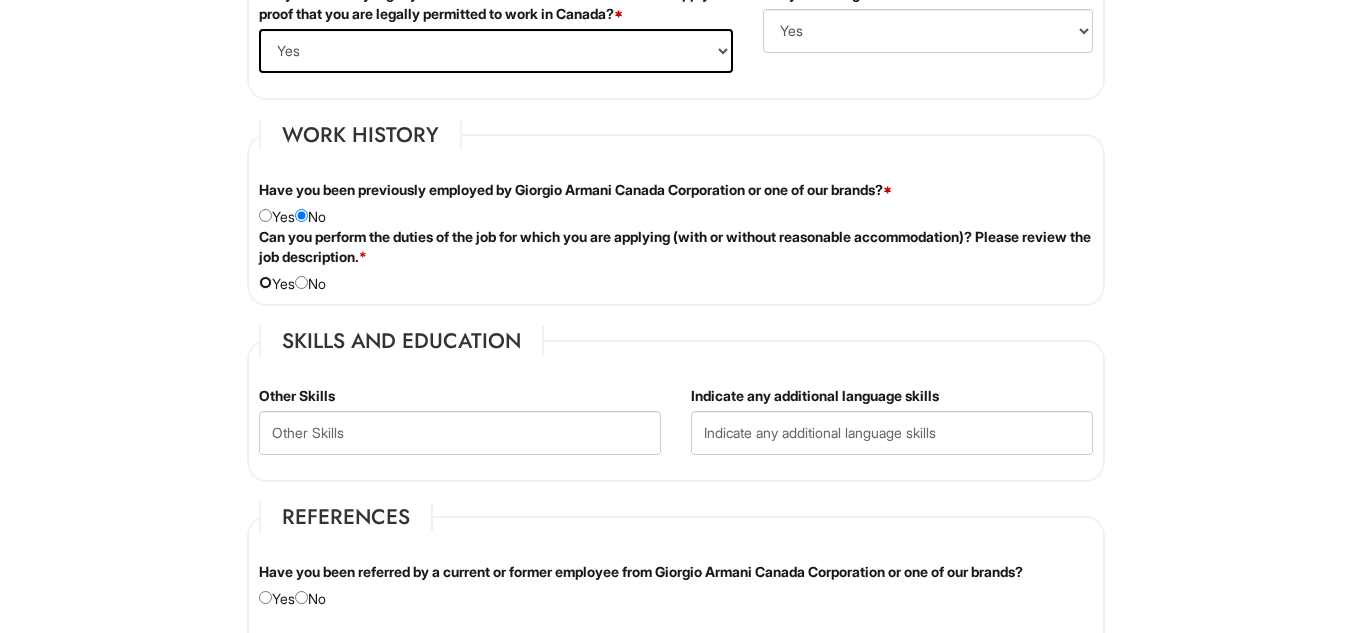 click at bounding box center [265, 282] 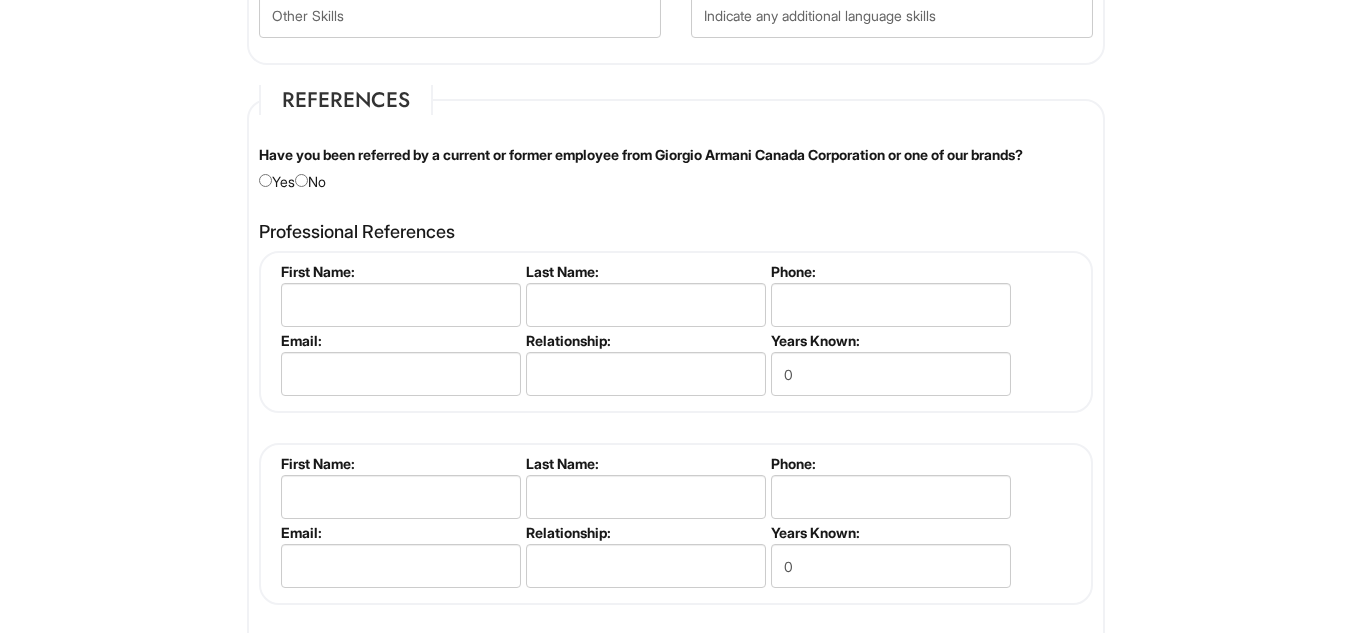 scroll, scrollTop: 1884, scrollLeft: 0, axis: vertical 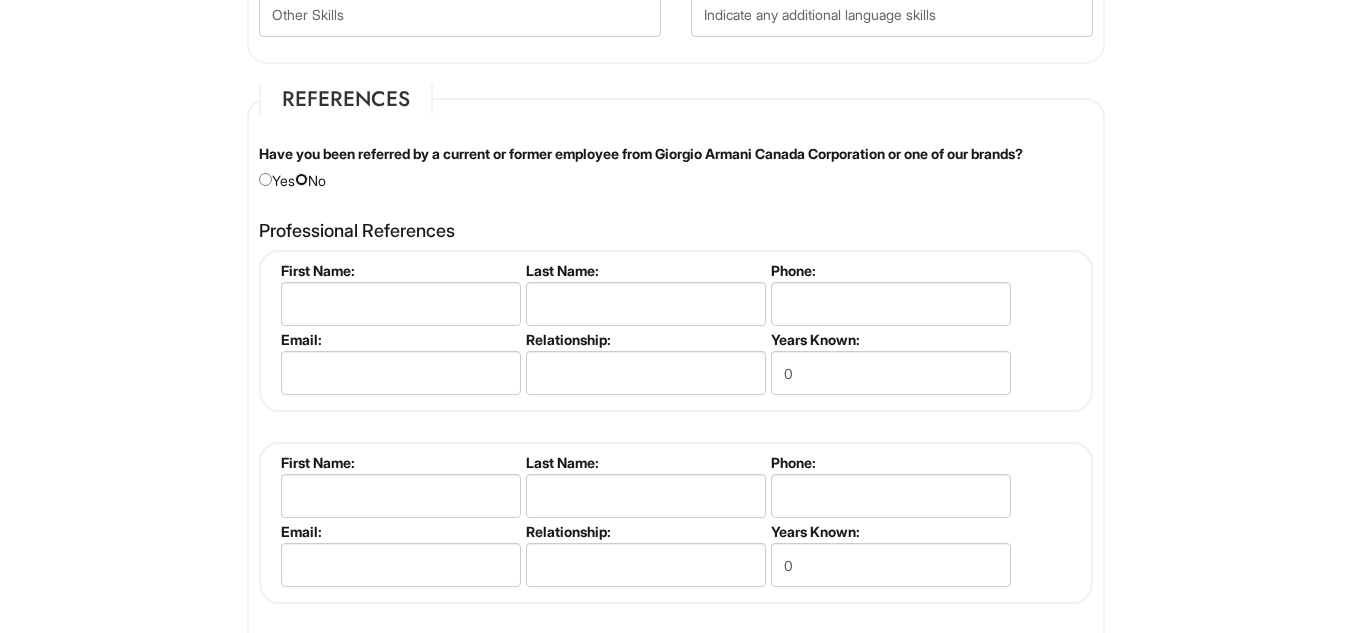 click at bounding box center [301, 179] 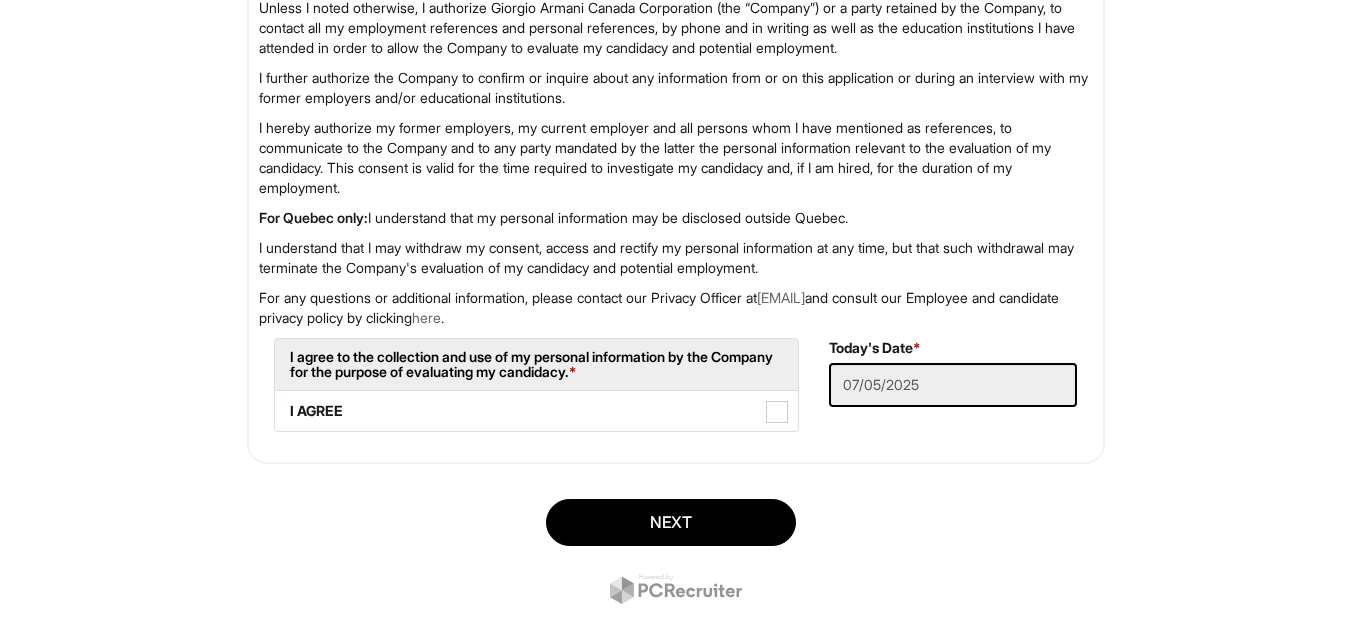 scroll, scrollTop: 3258, scrollLeft: 0, axis: vertical 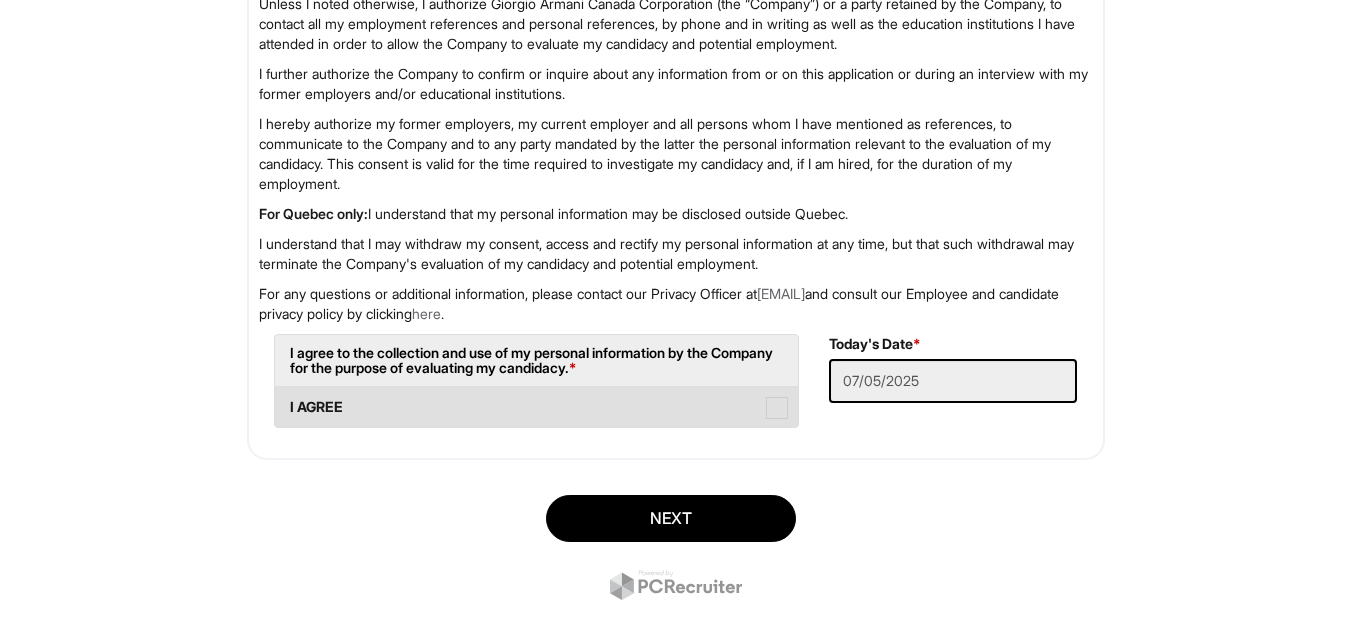click on "I AGREE" at bounding box center [537, 407] 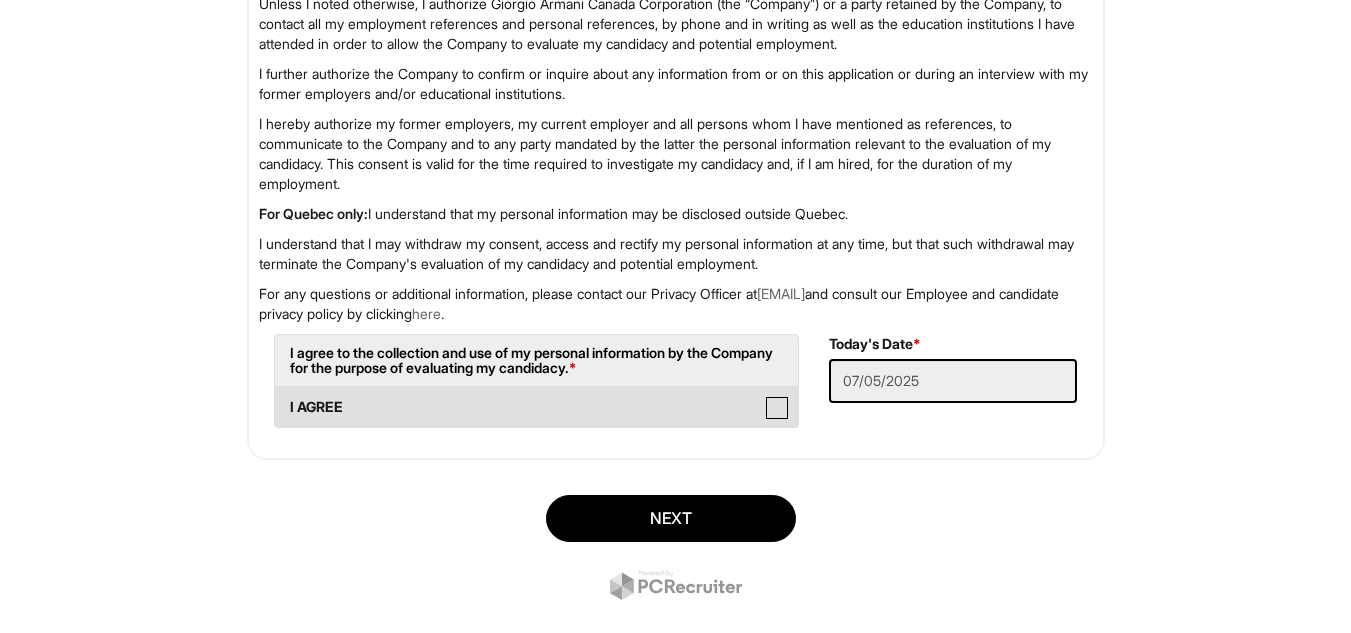 click on "I AGREE" at bounding box center (281, 397) 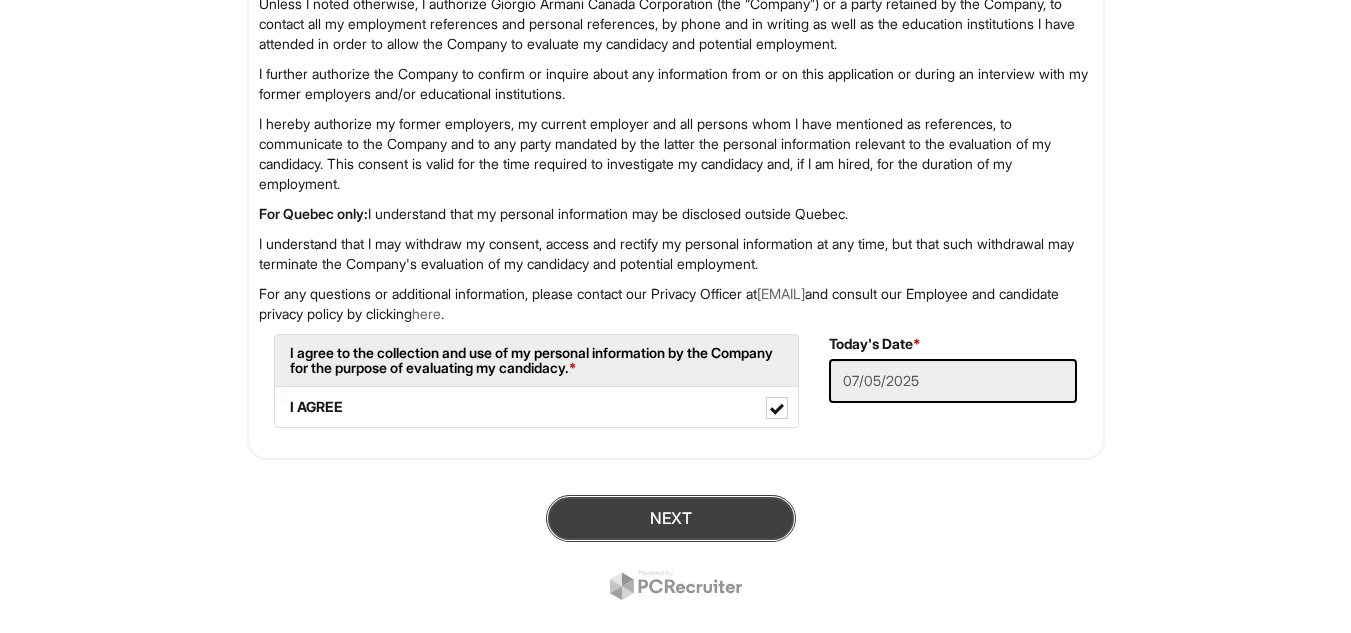 click on "Next" at bounding box center (671, 518) 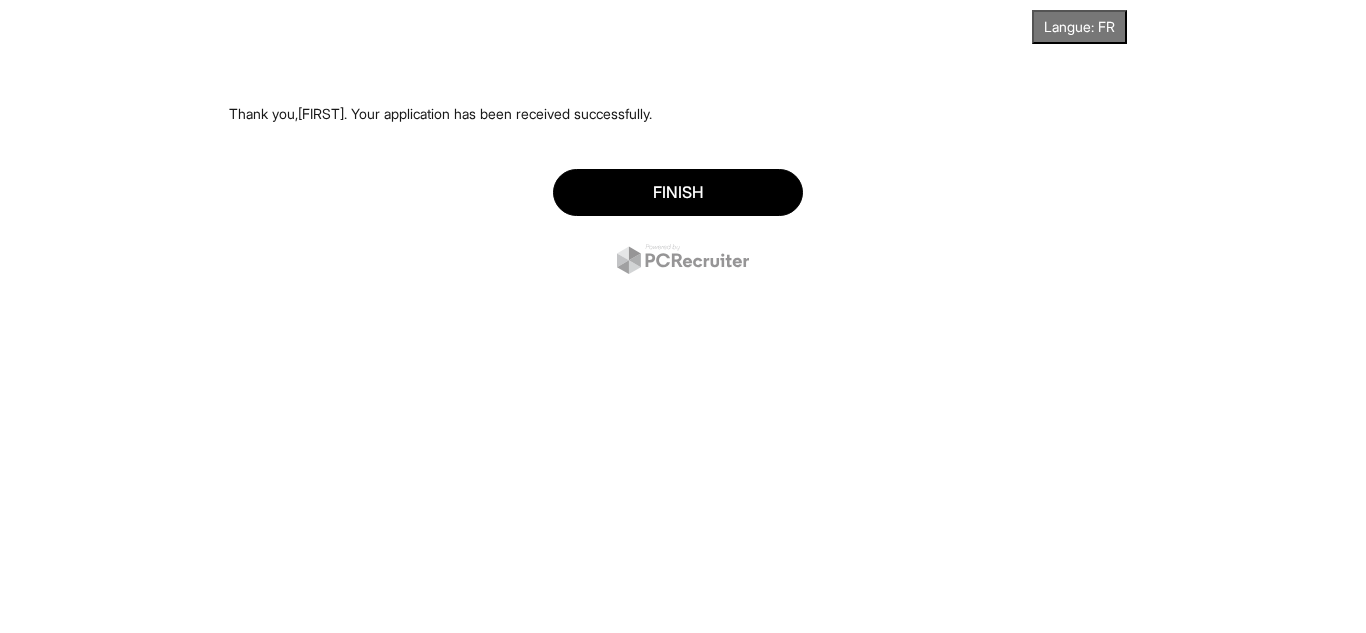 scroll, scrollTop: 0, scrollLeft: 0, axis: both 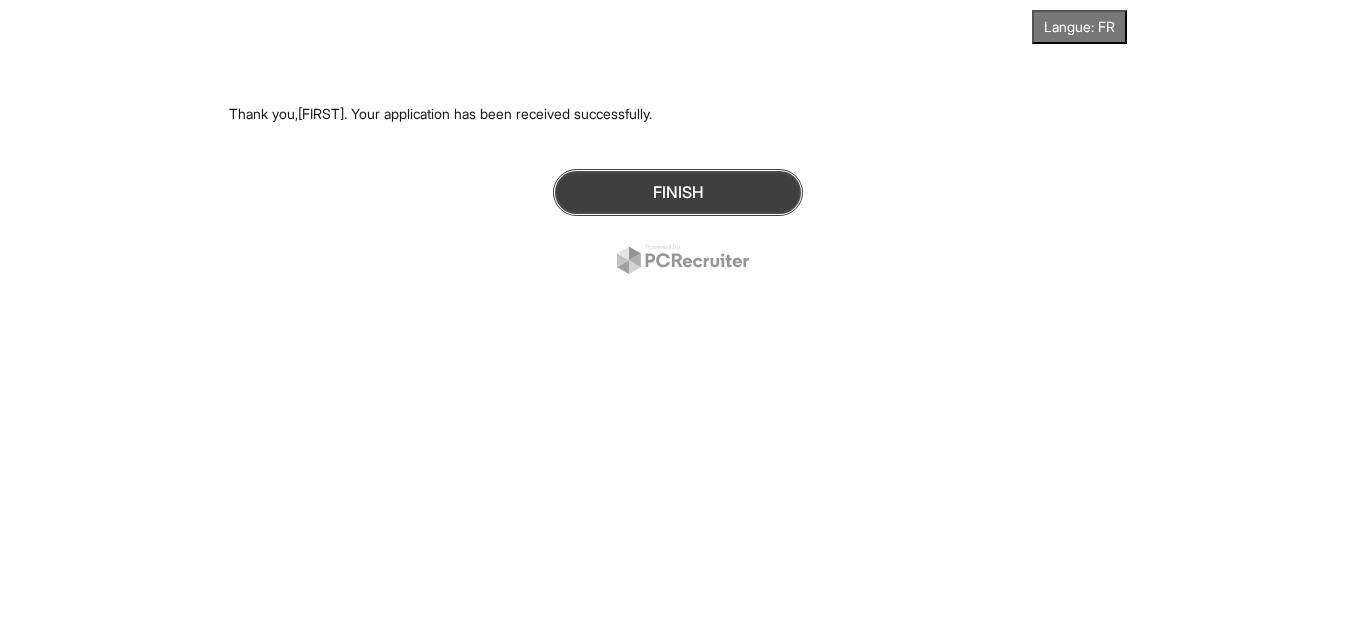 click on "Finish" at bounding box center [678, 192] 